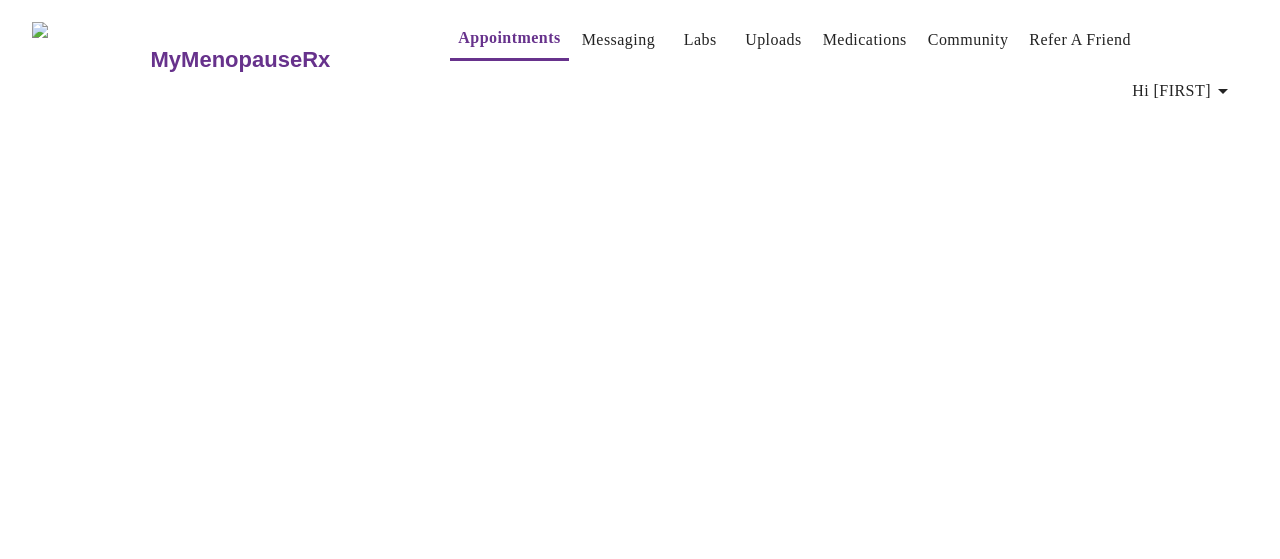 scroll, scrollTop: 0, scrollLeft: 0, axis: both 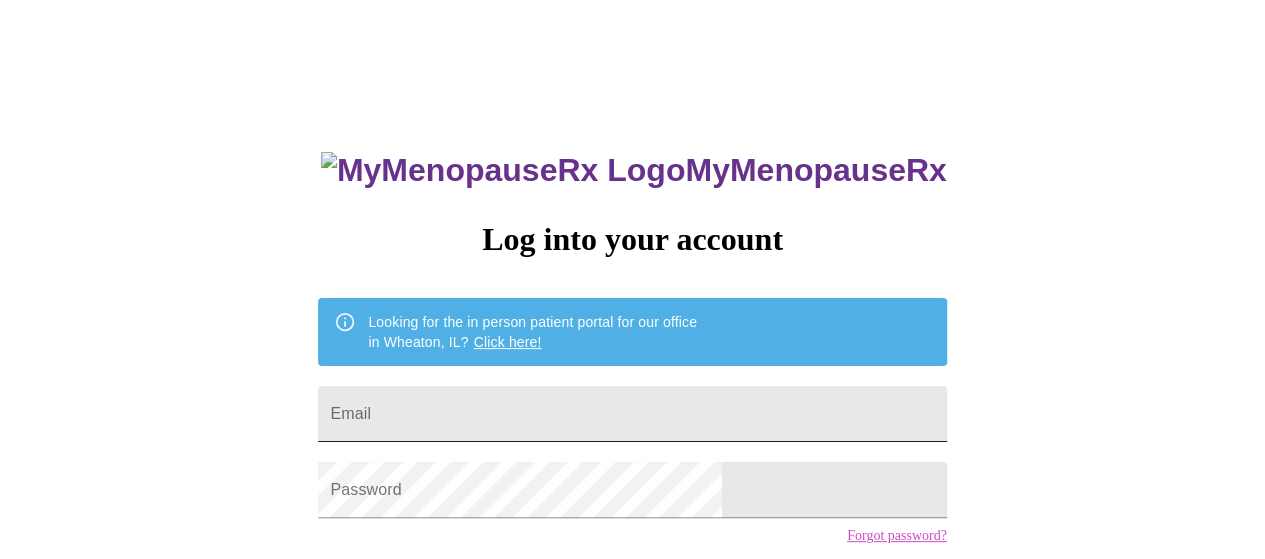 click on "Email" at bounding box center (632, 414) 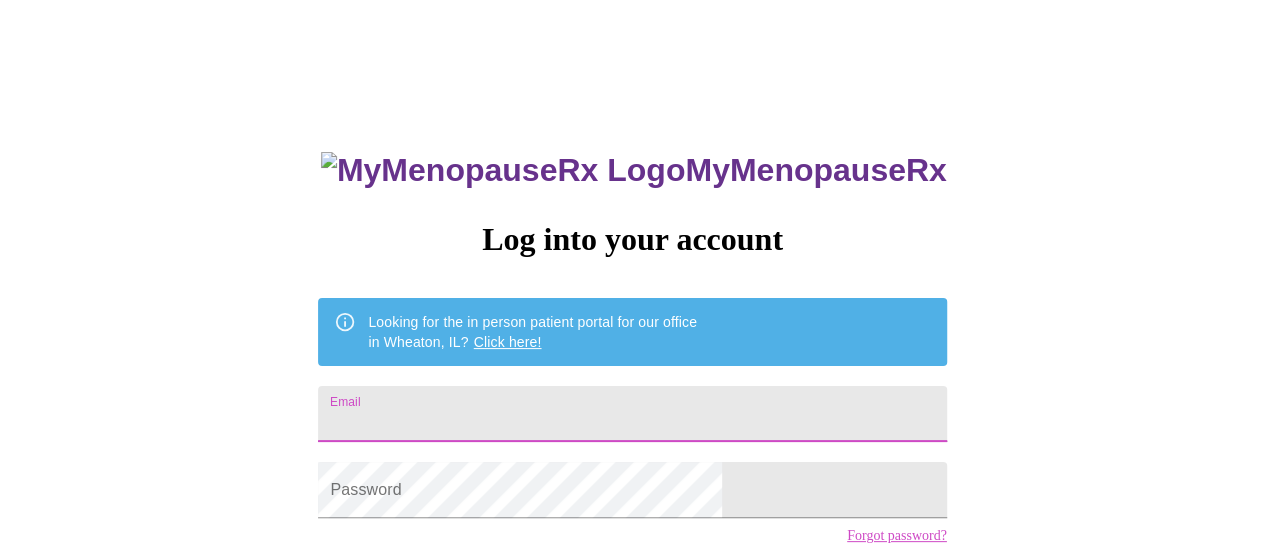 type on "[EMAIL]" 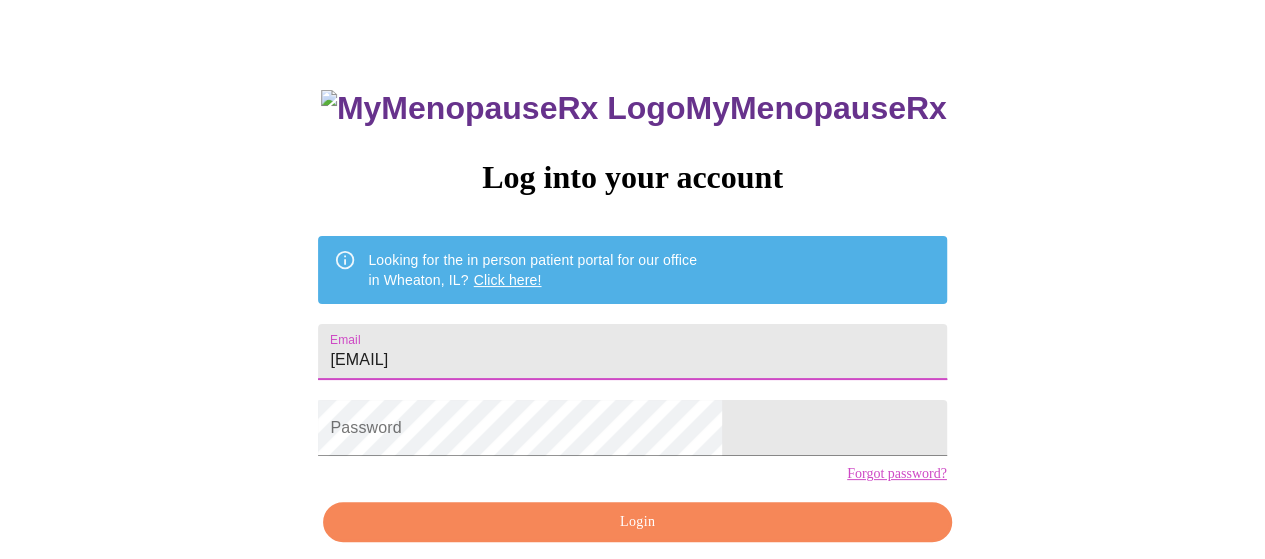 scroll, scrollTop: 146, scrollLeft: 0, axis: vertical 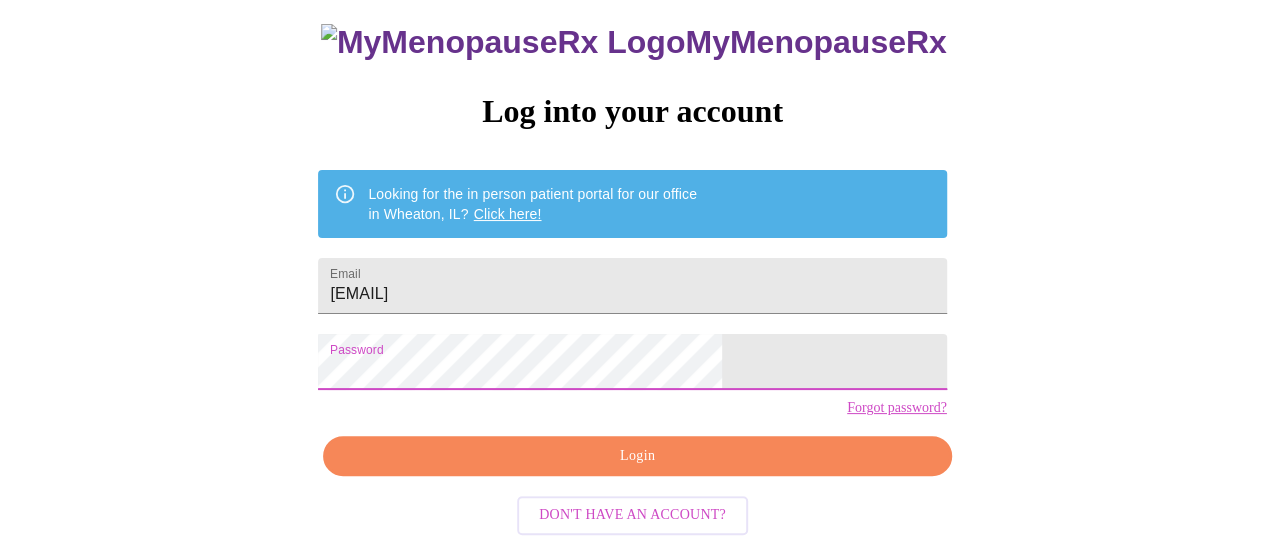 click on "Login" at bounding box center (637, 456) 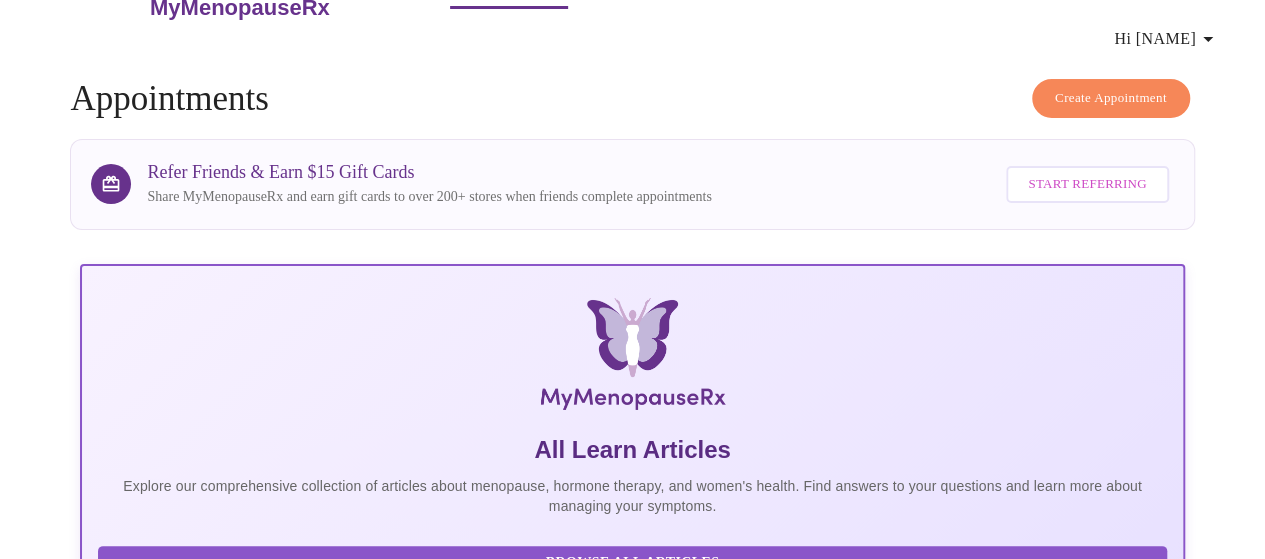 scroll, scrollTop: 0, scrollLeft: 0, axis: both 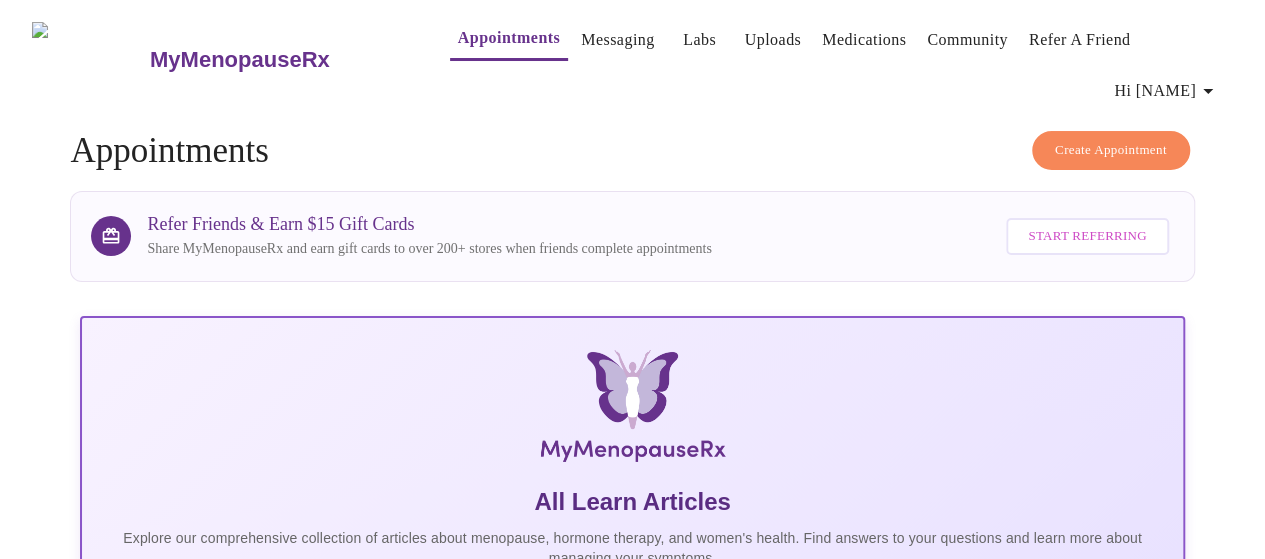 click on "Messaging" at bounding box center (617, 40) 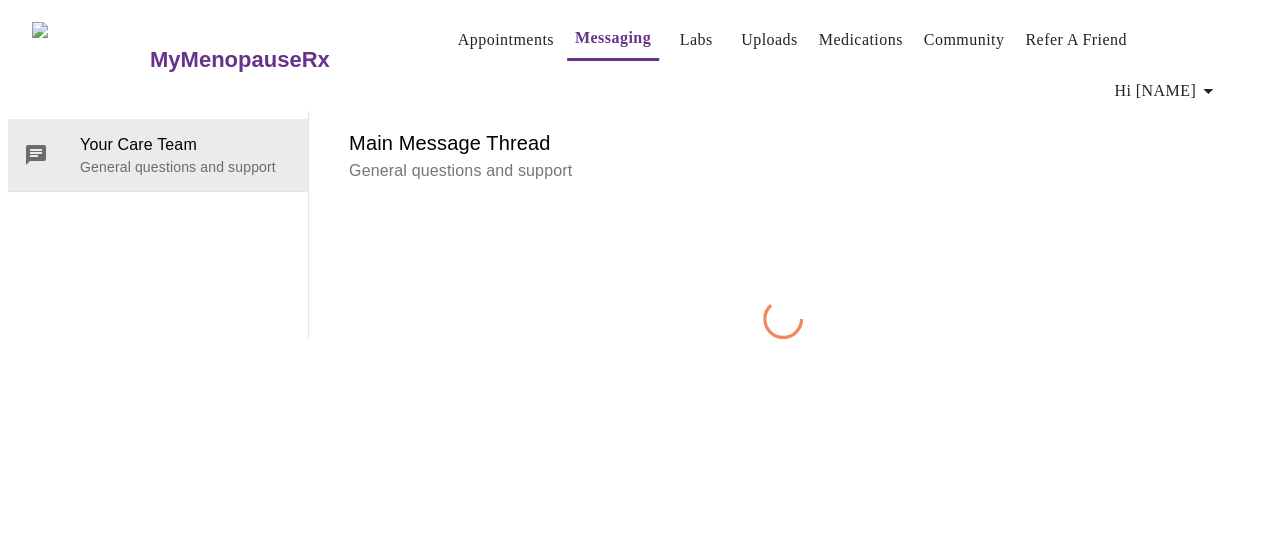 scroll, scrollTop: 75, scrollLeft: 0, axis: vertical 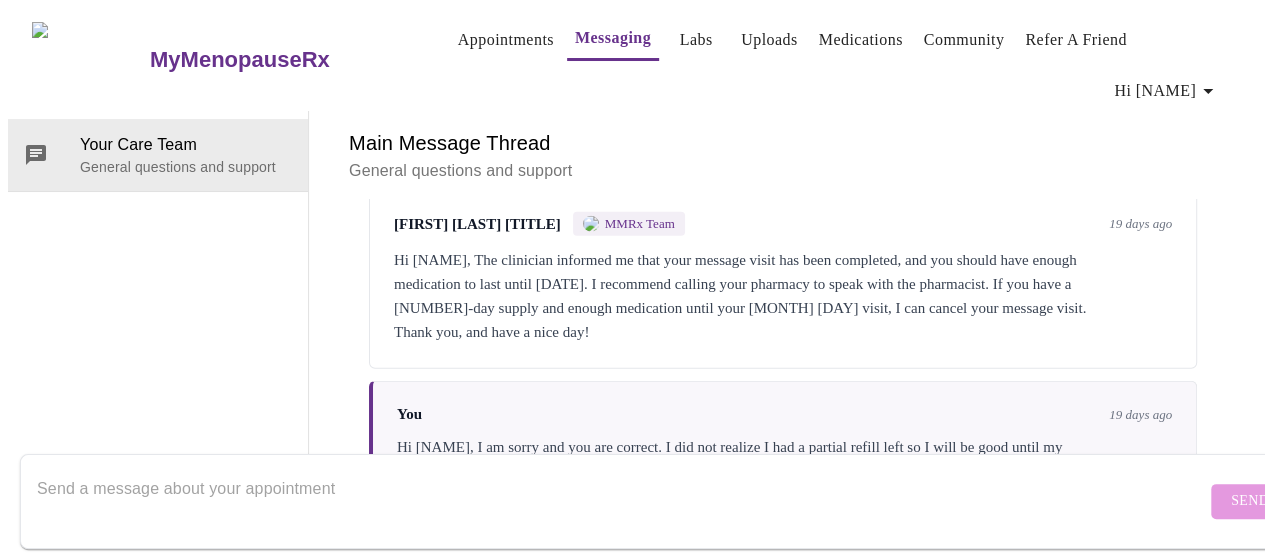 click on "Appointments" at bounding box center (506, 40) 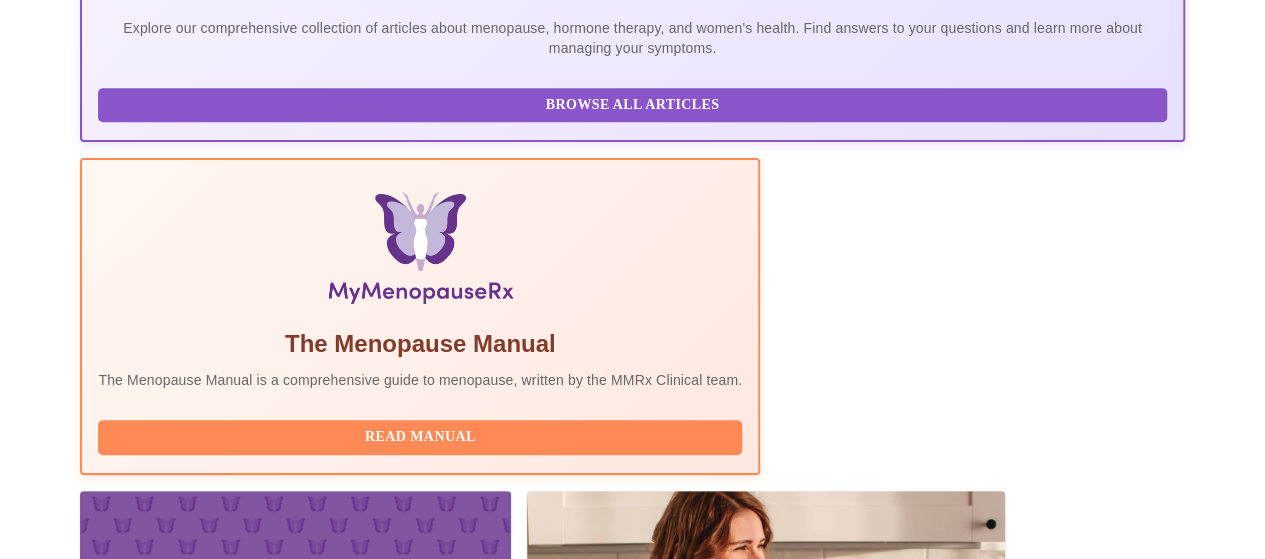 scroll, scrollTop: 700, scrollLeft: 0, axis: vertical 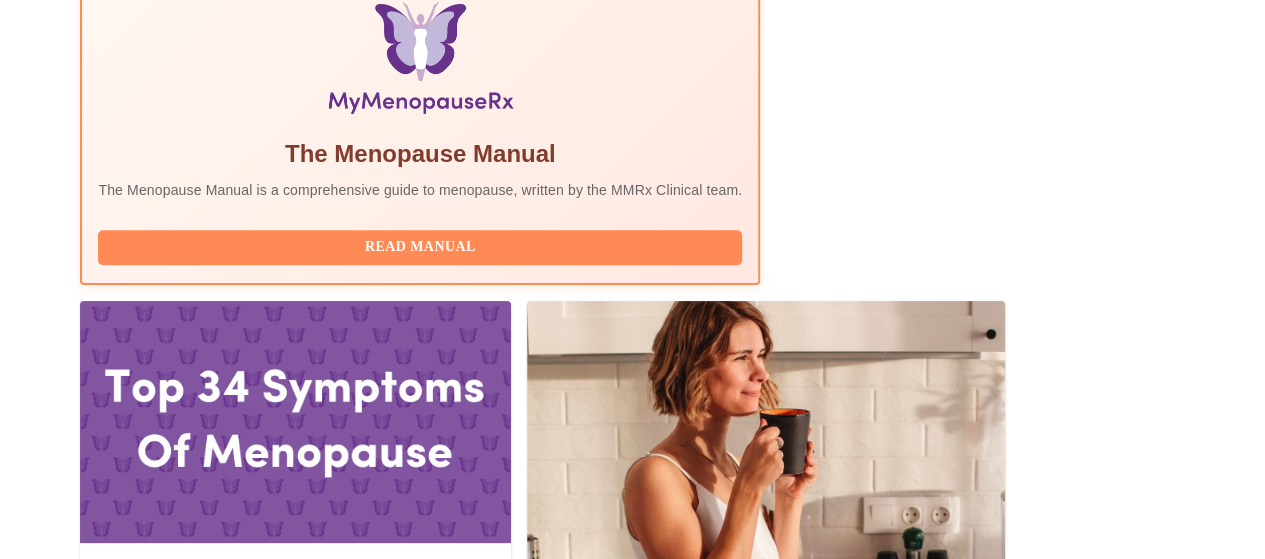 click on "Complete Pre-Assessment" at bounding box center [1049, 1879] 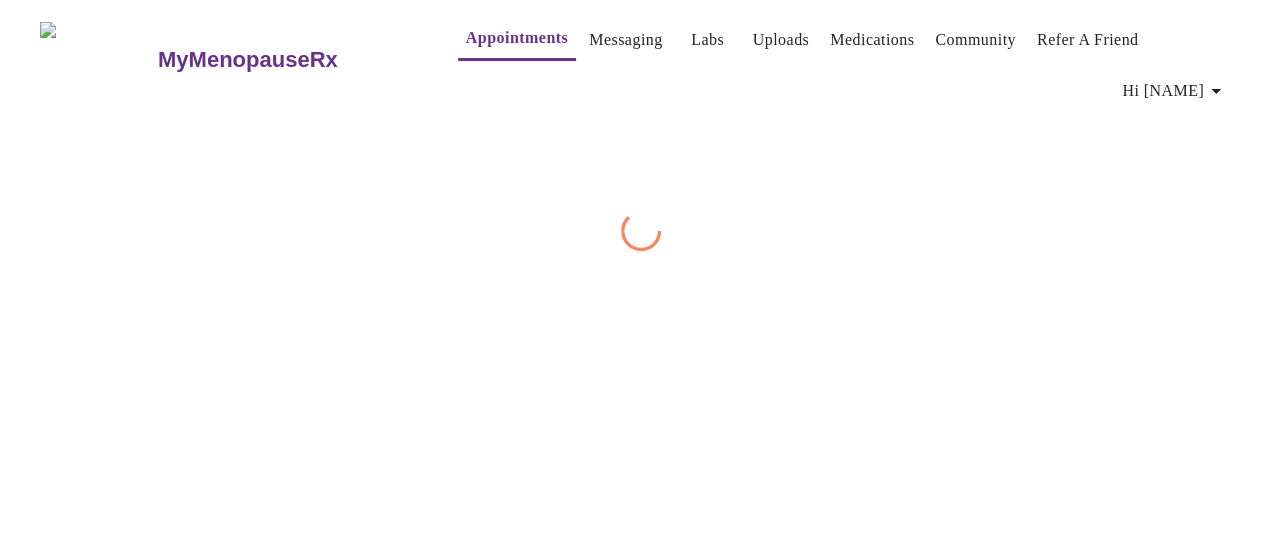 scroll, scrollTop: 0, scrollLeft: 0, axis: both 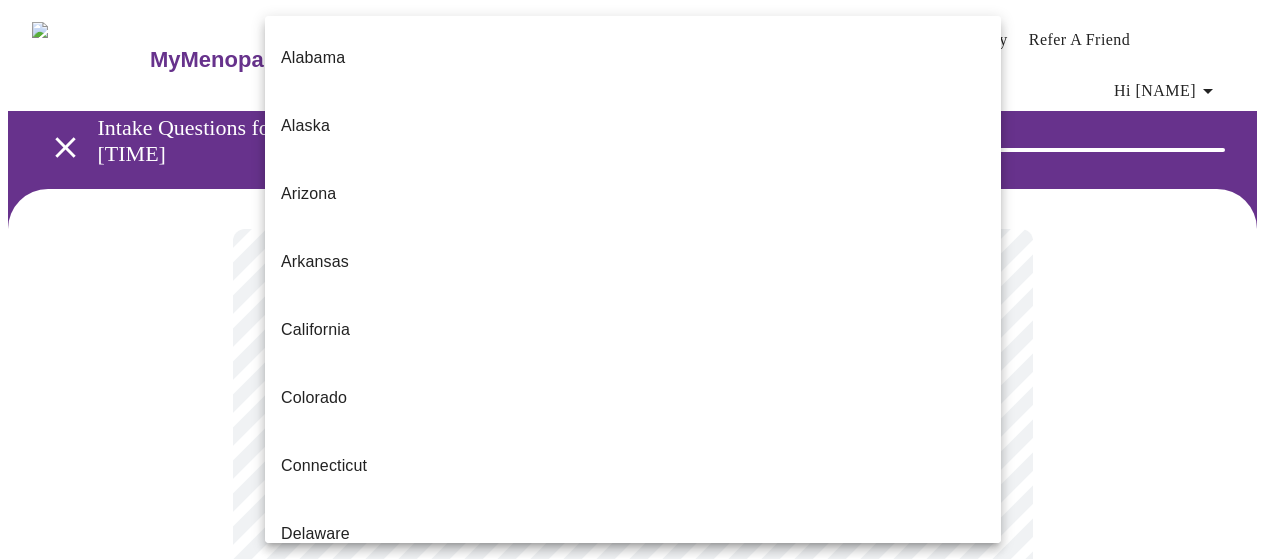 click on "MyMenopauseRx Appointments Messaging Labs Uploads Medications Community Refer a Friend Hi [NAME]   Intake Questions for [DAY], [MONTH] [DAY] [YEAR] @ [TIME]-[TIME] [NUMBER]  /  [NUMBER] Settings Billing Invoices Log out Alabama
Alaska
Arizona
Arkansas
California
Colorado
Connecticut
Delaware
Florida
Georgia
Hawaii
Idaho
Illinois
Indiana
Iowa
Kansas
Kentucky
Louisiana
Maine
Maryland
Massachusetts
Michigan
Minnesota
Mississippi
Missouri
Montana
Nebraska
Nevada
New Hanpshire
New Jersey
New Mexico
New York
North Carolina
North Dakota
Ohio
Oklahoma
Oregon
Pennsylvania
Rhode Island
South Carolina
Tennessee
Texas
Utah
Vermont
Virginia
Washington
Washington, D.C. (District of Columbia)
West Virginia
Wisconsin
Wyoming" at bounding box center (640, 941) 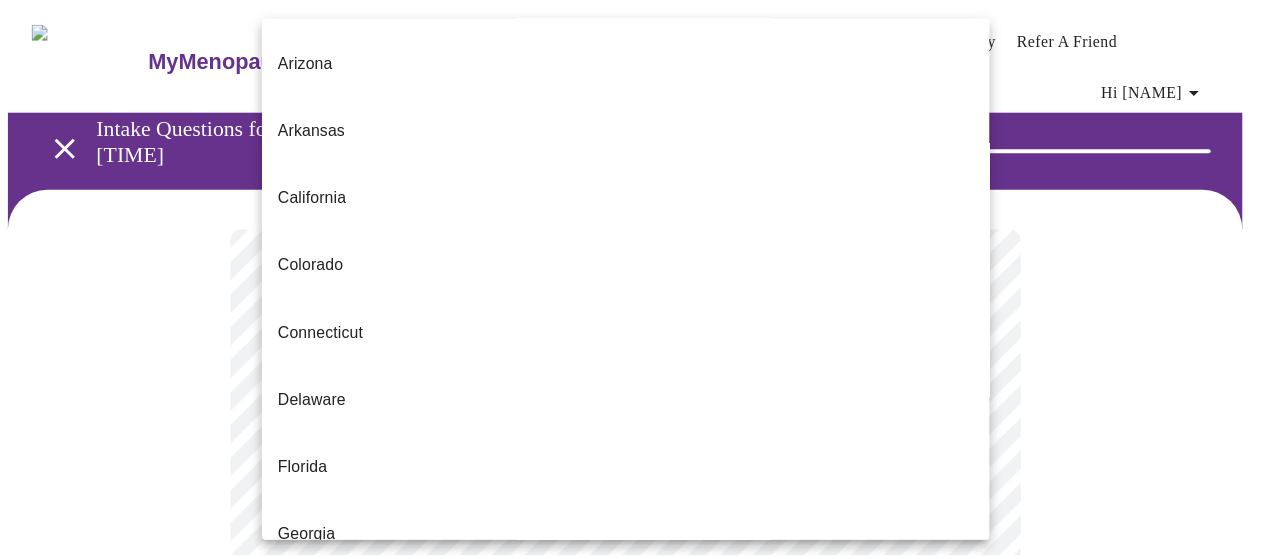 scroll, scrollTop: 300, scrollLeft: 0, axis: vertical 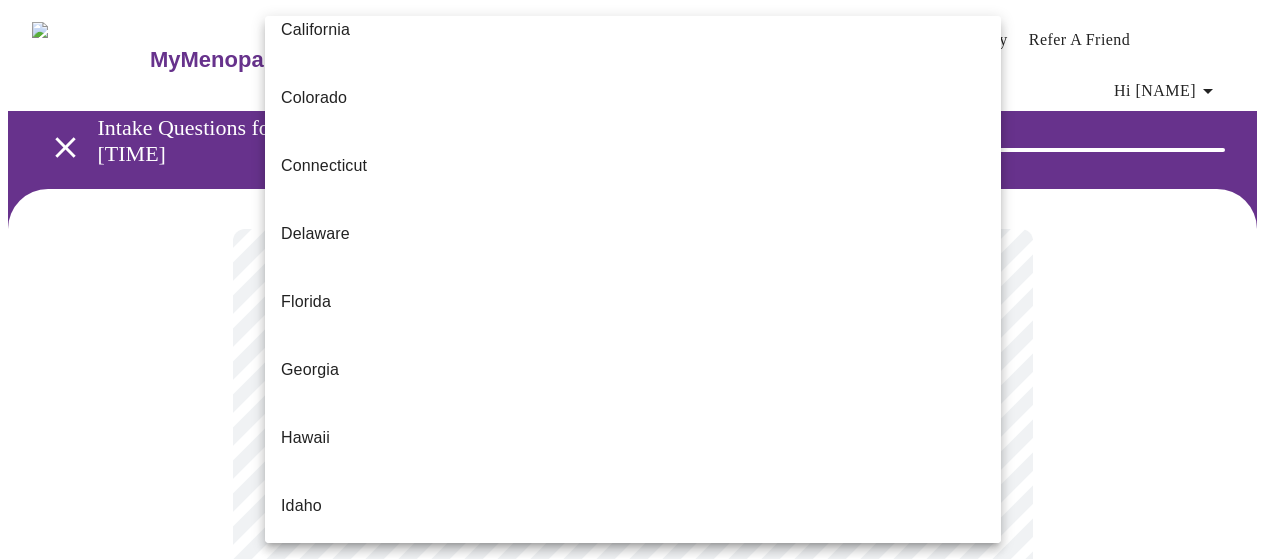 click on "Illinois" at bounding box center (633, 574) 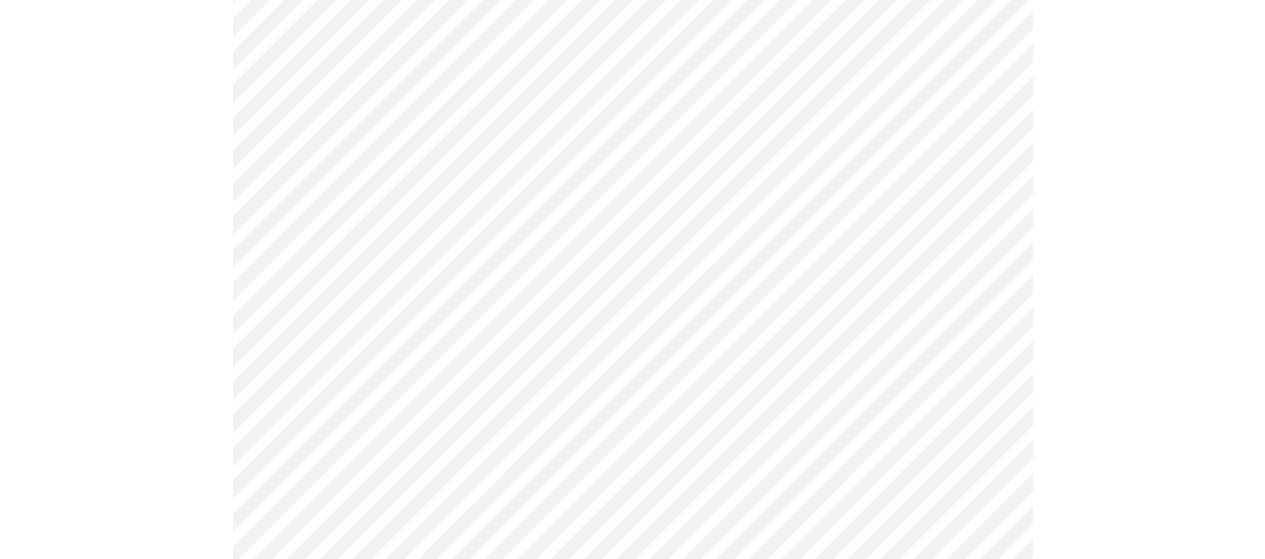 scroll, scrollTop: 400, scrollLeft: 0, axis: vertical 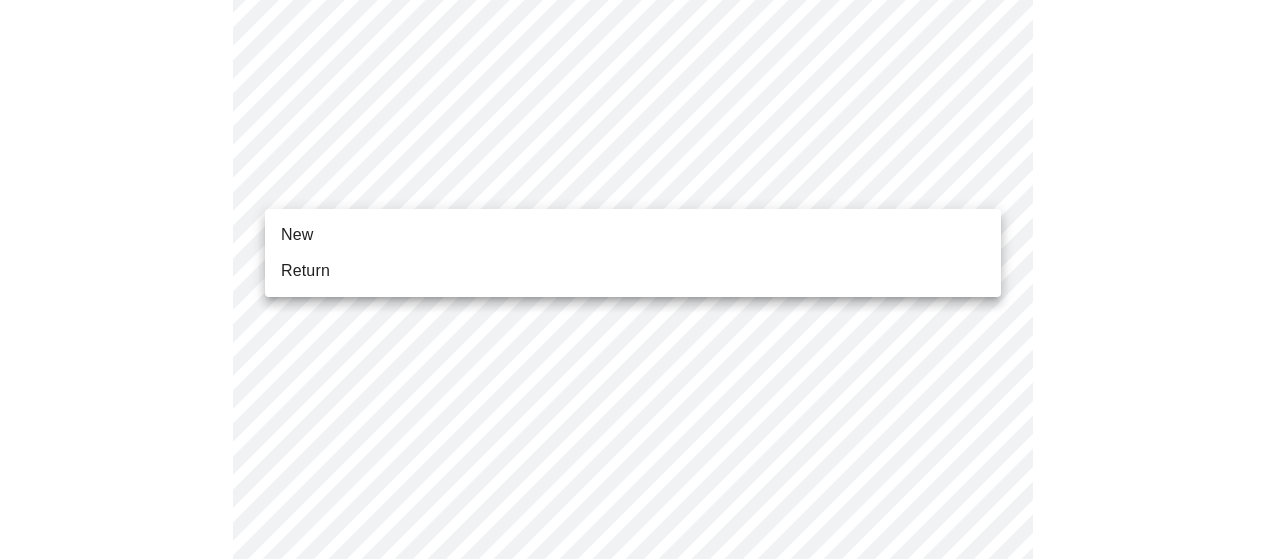 click on "MyMenopauseRx Appointments Messaging Labs Uploads Medications Community Refer a Friend Hi [NAME]   Intake Questions for [DAY], [MONTH] [DAY] [YEAR] @ [TIME]-[TIME] [NUMBER]  /  [NUMBER] Settings Billing Invoices Log out New Return" at bounding box center (640, 535) 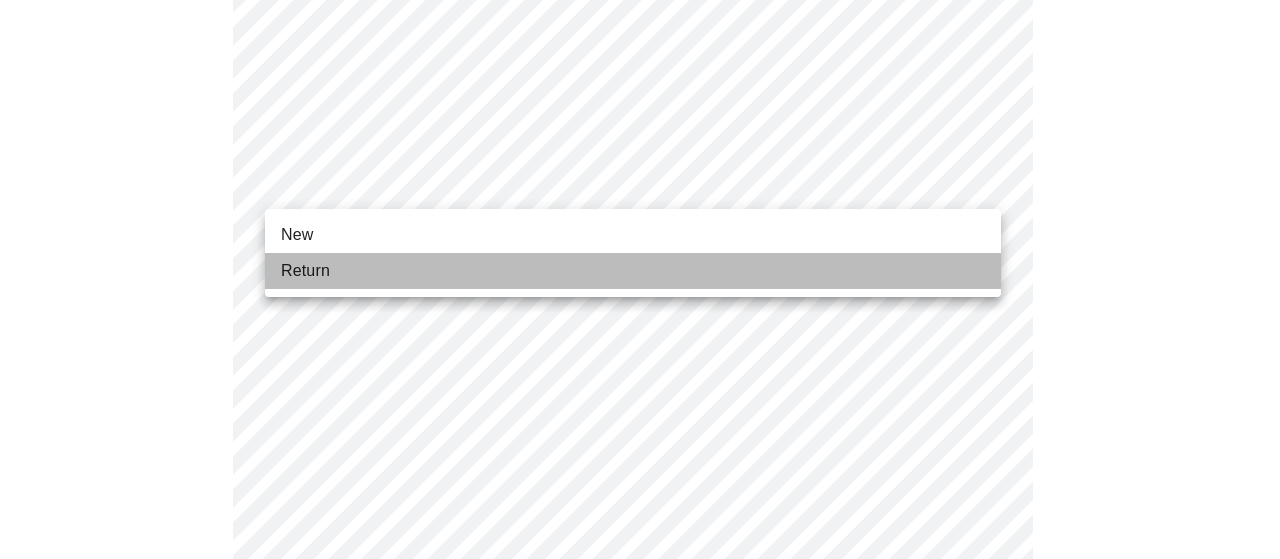 click on "Return" at bounding box center (633, 271) 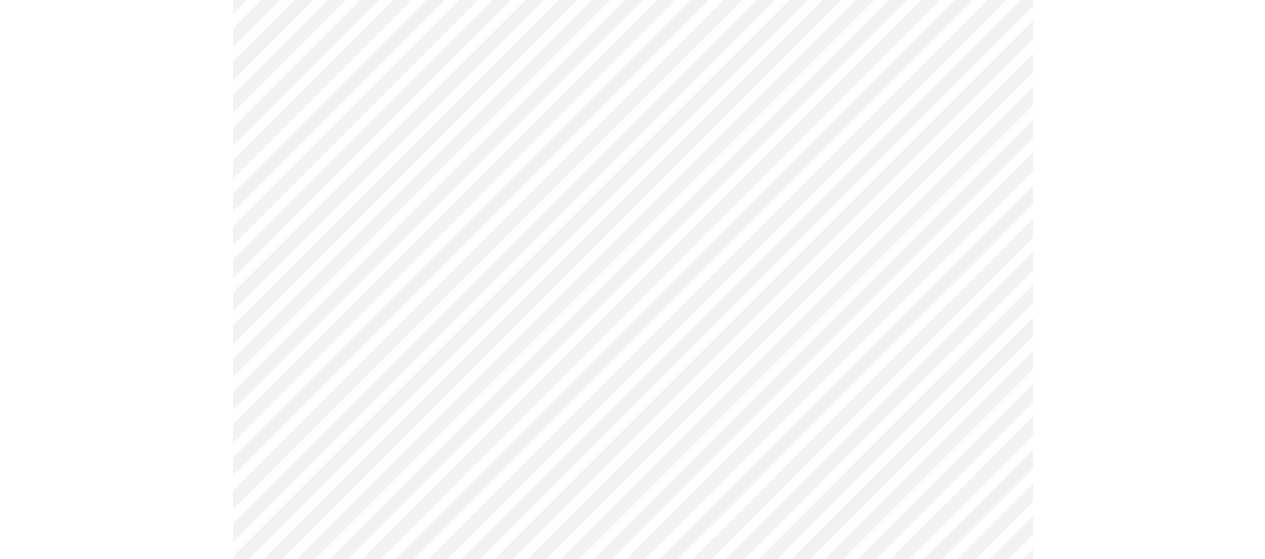 scroll, scrollTop: 0, scrollLeft: 0, axis: both 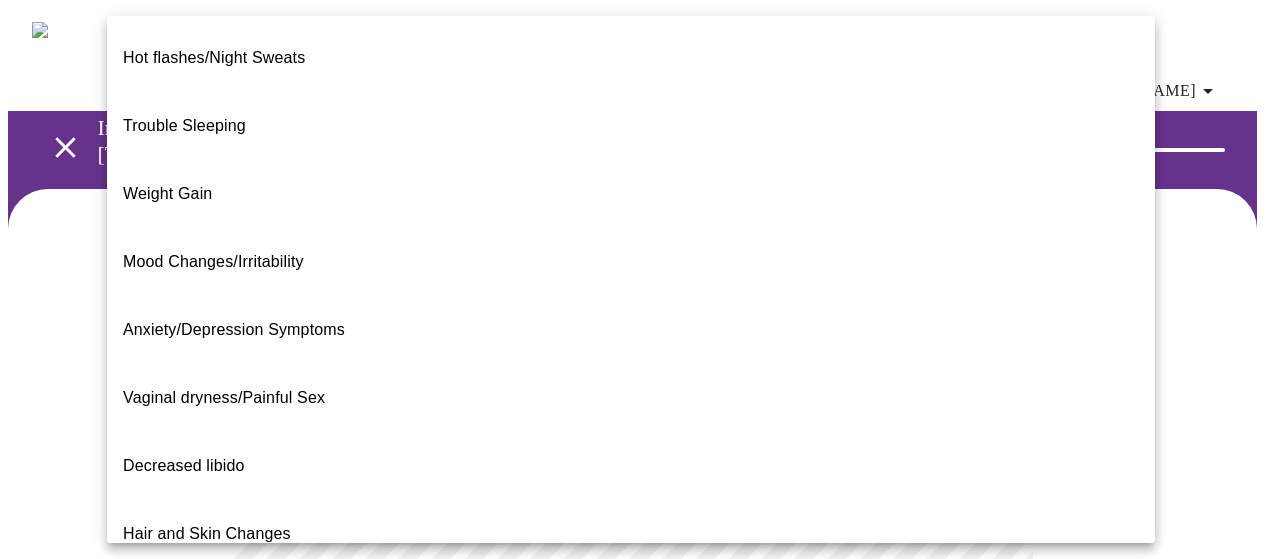 click on "MyMenopauseRx Appointments Messaging Labs Uploads Medications Community Refer a Friend Hi [NAME]   Intake Questions for [DAY], [MONTH] [DAY] [YEAR] @ [TIME]-[TIME] [NUMBER]  /  [NUMBER] Settings Billing Invoices Log out Hot flashes/Night Sweats
Trouble Sleeping
Weight Gain
Mood Changes/Irritability
Anxiety/Depression Symptoms
Vaginal dryness/Painful Sex
Decreased libido
Hair and Skin Changes
Bone Health (Osteopenia,Osteoporosis, Obtain an order for a bone density test)
Metabolic Health (Pre-diabetes, Elevated Cholesterol, Vitamin D, Abnormal Lab Testing, Obtain an order for a Coronary Calcium Heart Scan)
Period Problems
Postmenopausal Bleeding
Orgasms are weak
UTI Symptoms
Vaginal Infection
Herpes (oral, genital)
STD Testing
I feel great - just need a refill.
Other" at bounding box center (640, 629) 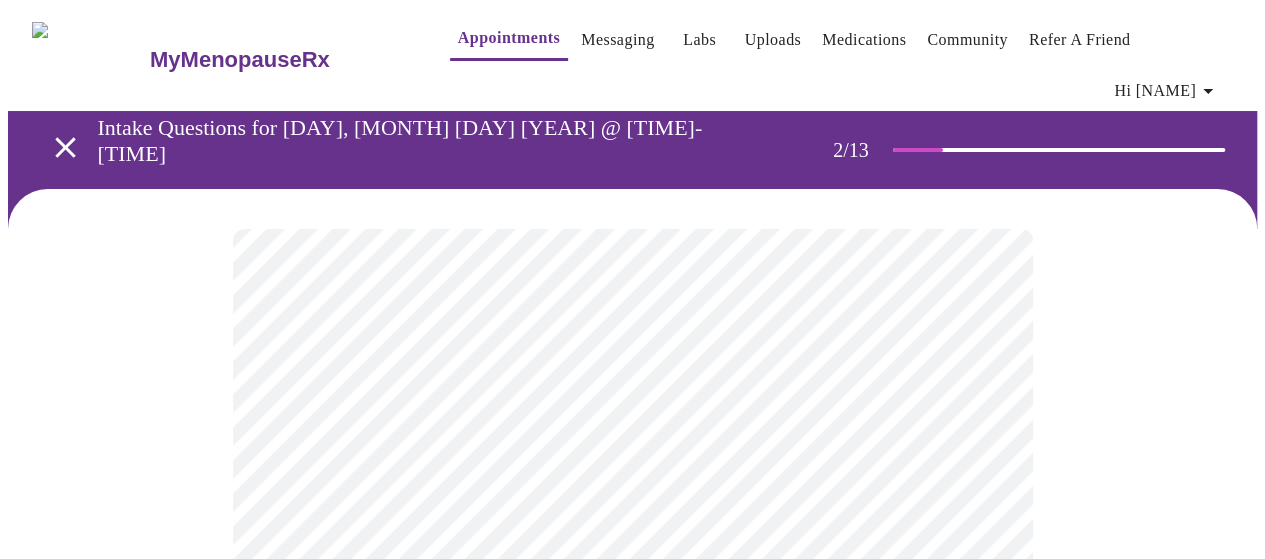 scroll, scrollTop: 300, scrollLeft: 0, axis: vertical 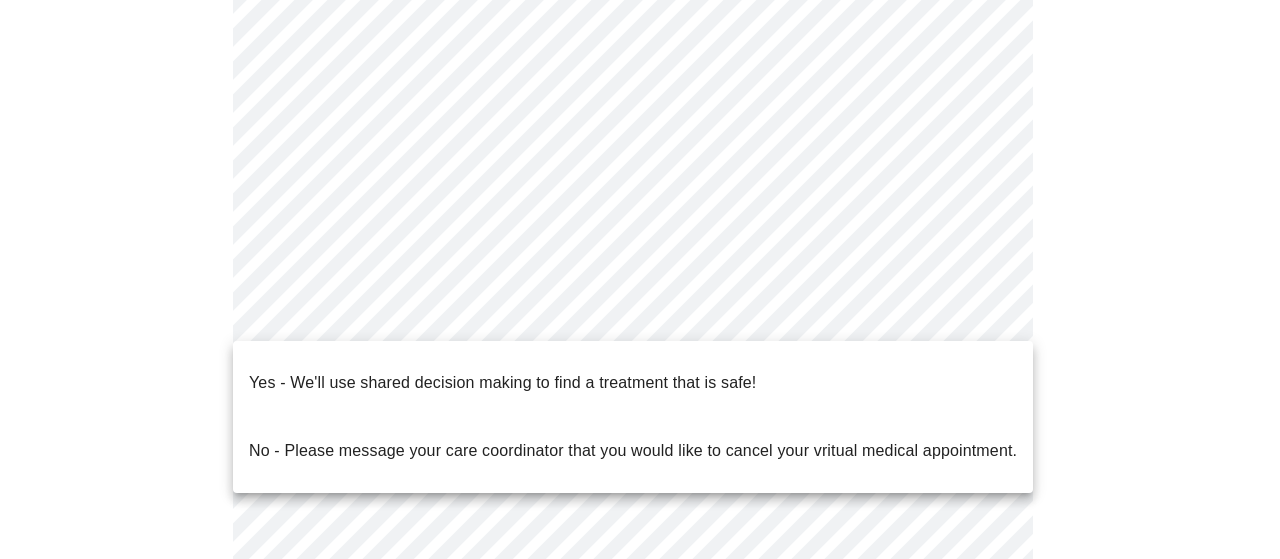 click on "MyMenopauseRx Appointments Messaging Labs Uploads Medications Community Refer a Friend Hi [NAME]   Intake Questions for [DAY], [MONTH] [DAY] [YEAR] @ [TIME]-[TIME] [NUMBER]  /  [NUMBER] Settings Billing Invoices Log out Yes - We'll use shared decision making to find a treatment that is safe!
No - Please message your care coordinator that you would like to cancel your vritual medical appointment." at bounding box center [640, 323] 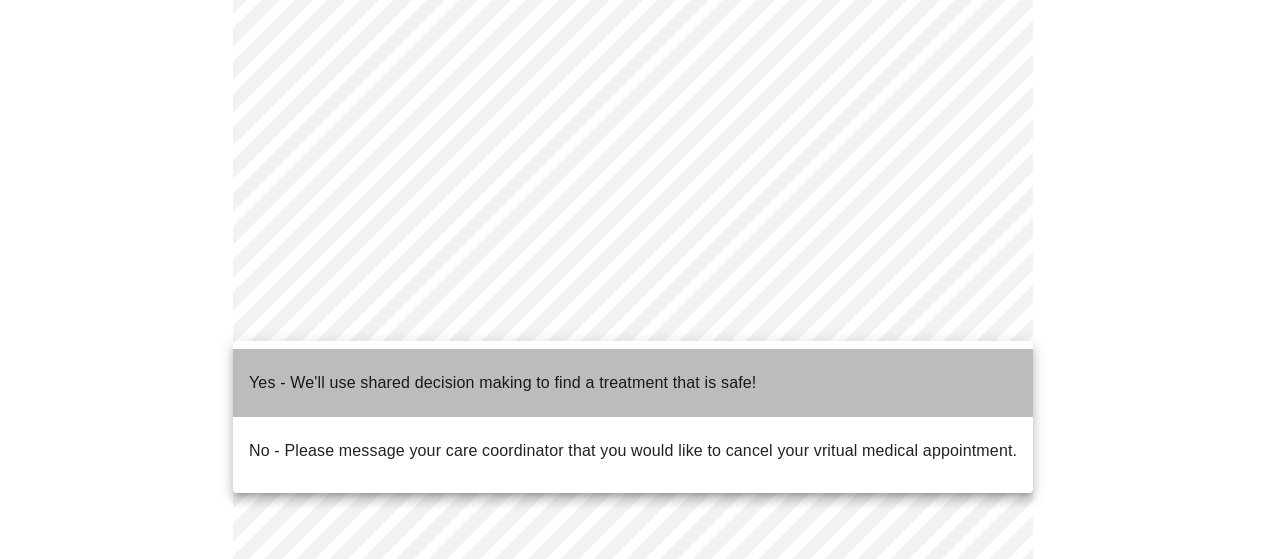 click on "Yes - We'll use shared decision making to find a treatment that is safe!" at bounding box center (502, 383) 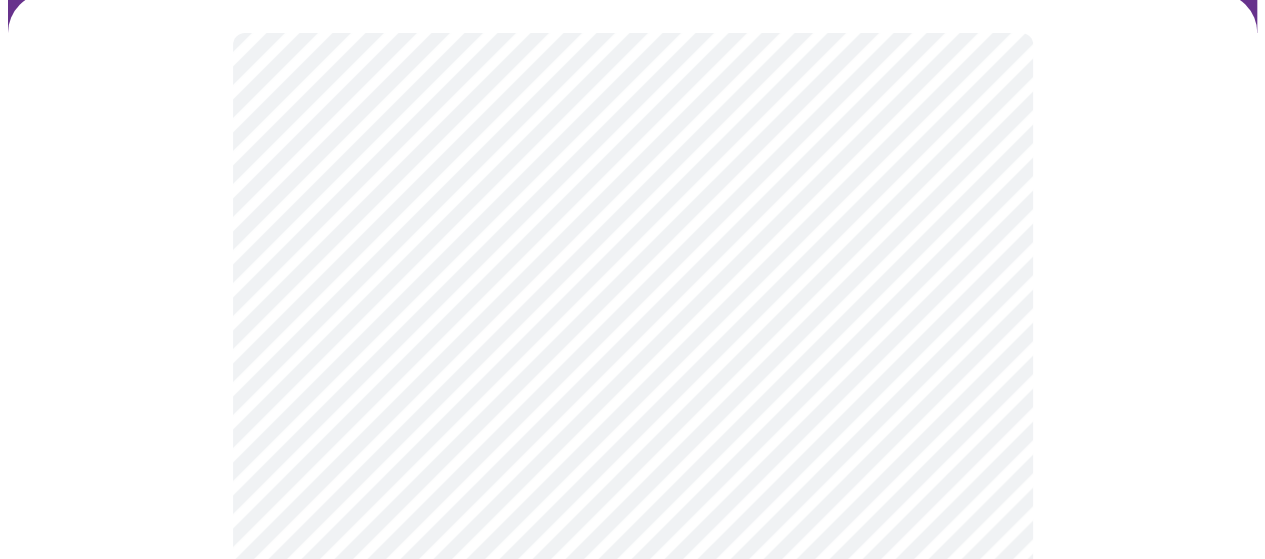 scroll, scrollTop: 200, scrollLeft: 0, axis: vertical 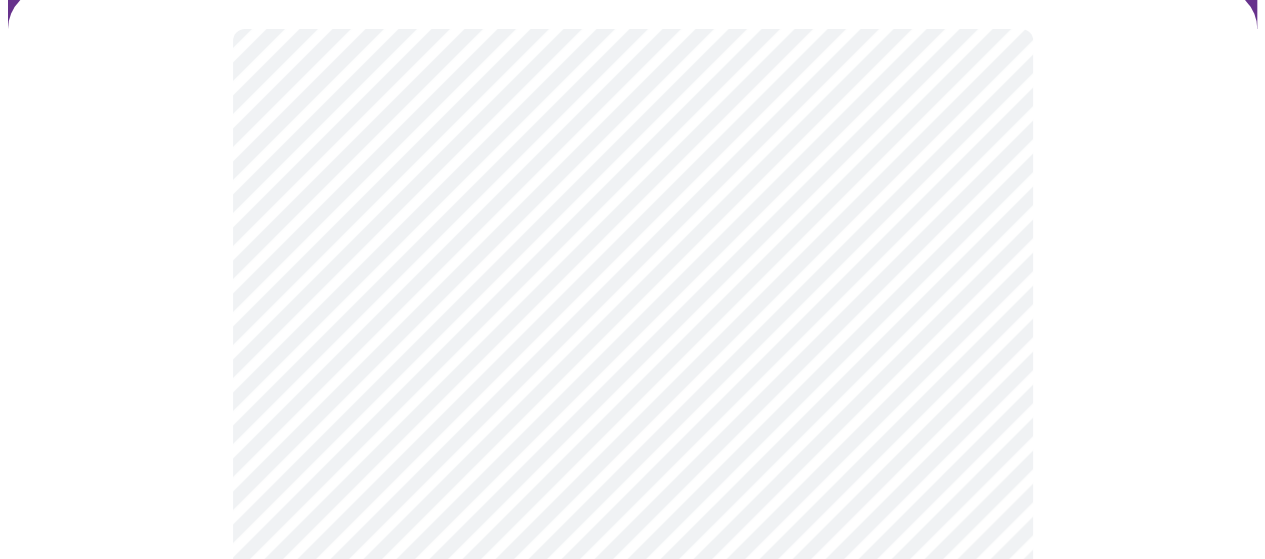click on "MyMenopauseRx Appointments Messaging Labs Uploads Medications Community Refer a Friend Hi [NAME]   Intake Questions for [DAY], [MONTH] [DAY] [YEAR] @ [TIME]-[TIME] [NUMBER]  /  [NUMBER] Settings Billing Invoices Log out" at bounding box center [632, 1180] 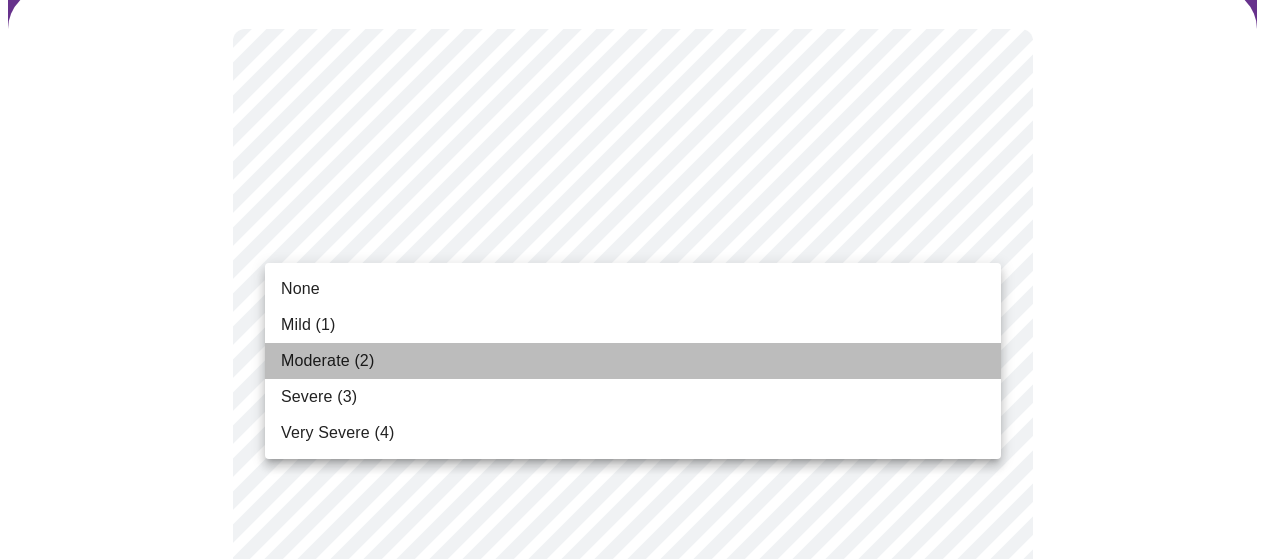 click on "Moderate (2)" at bounding box center [633, 361] 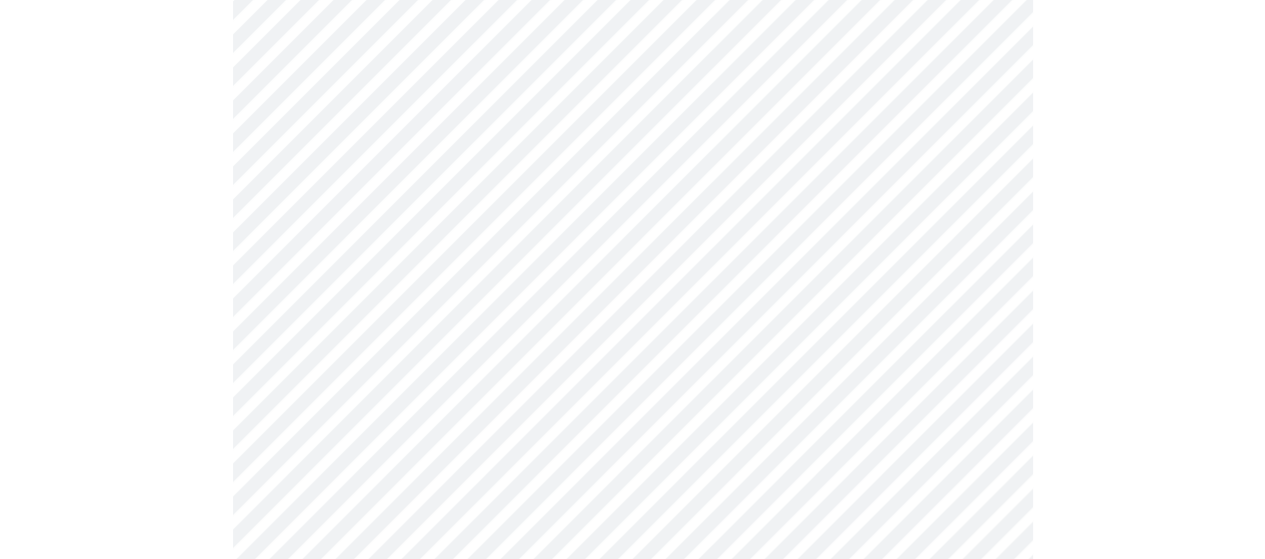 scroll, scrollTop: 400, scrollLeft: 0, axis: vertical 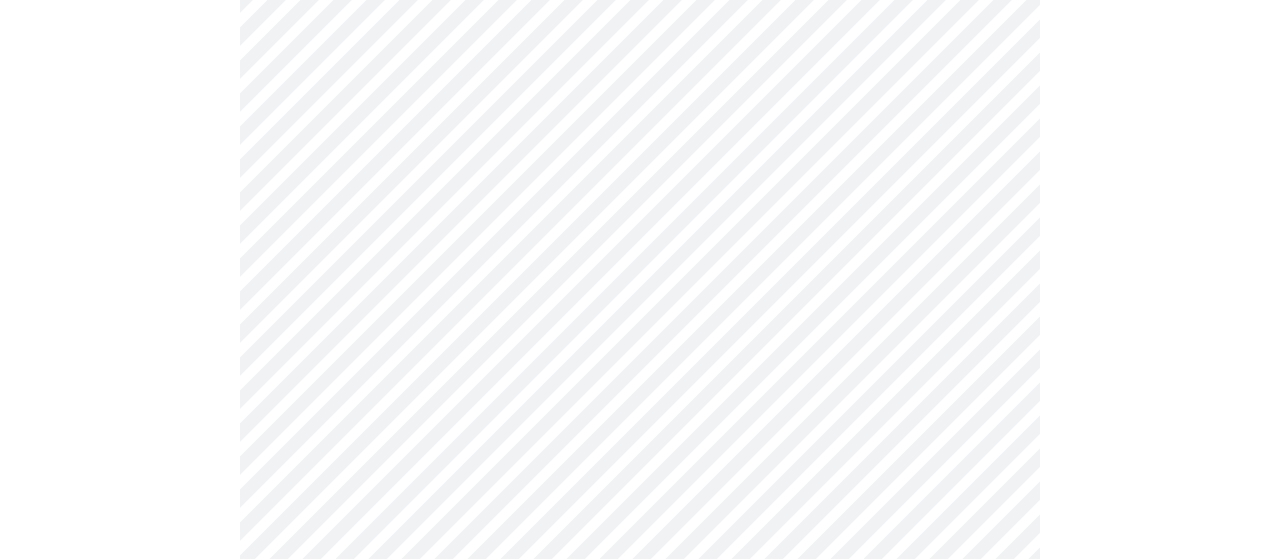click on "MyMenopauseRx Appointments Messaging Labs Uploads Medications Community Refer a Friend Hi [NAME]   Intake Questions for [DAY], [MONTH] [DAY] [YEAR] @ [TIME]-[TIME] [NUMBER]  /  [NUMBER] Settings Billing Invoices Log out" at bounding box center (640, 944) 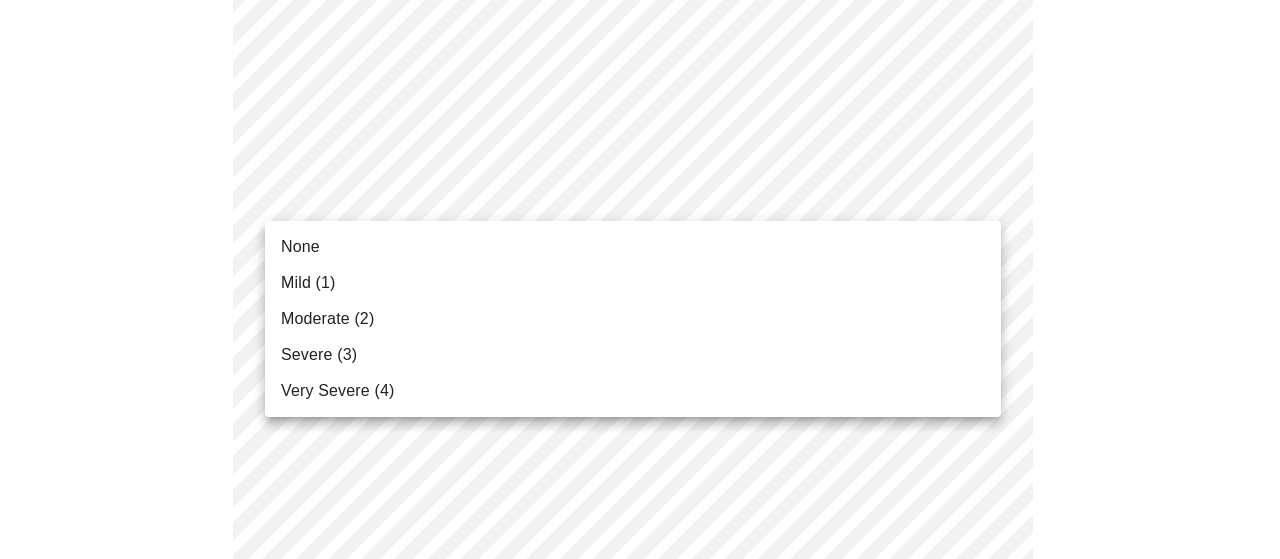 click on "Moderate (2)" at bounding box center (633, 319) 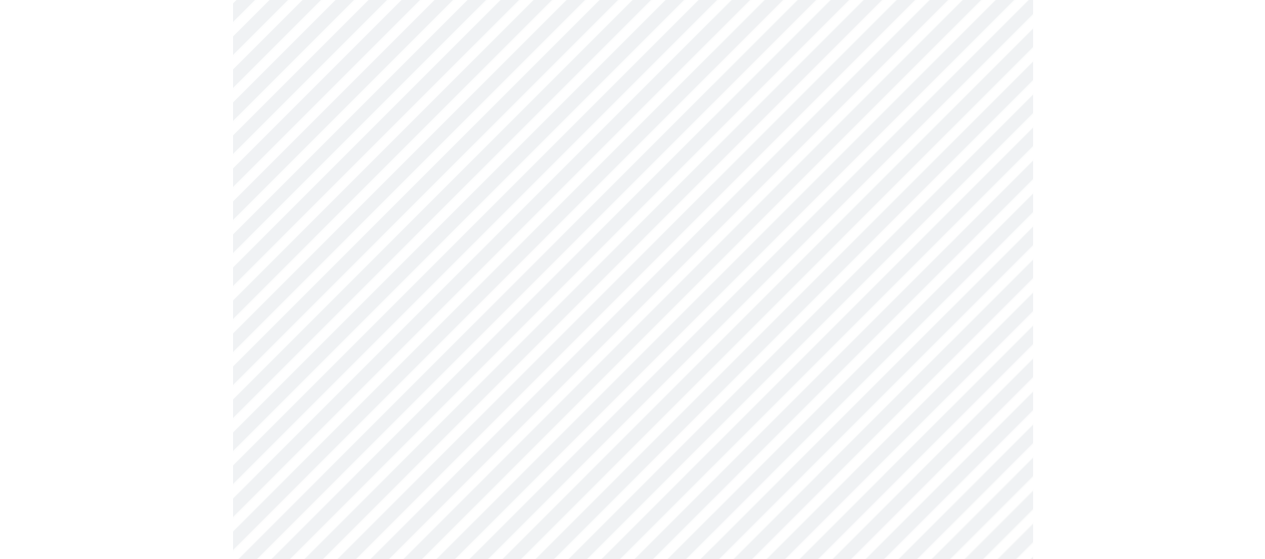 scroll, scrollTop: 600, scrollLeft: 0, axis: vertical 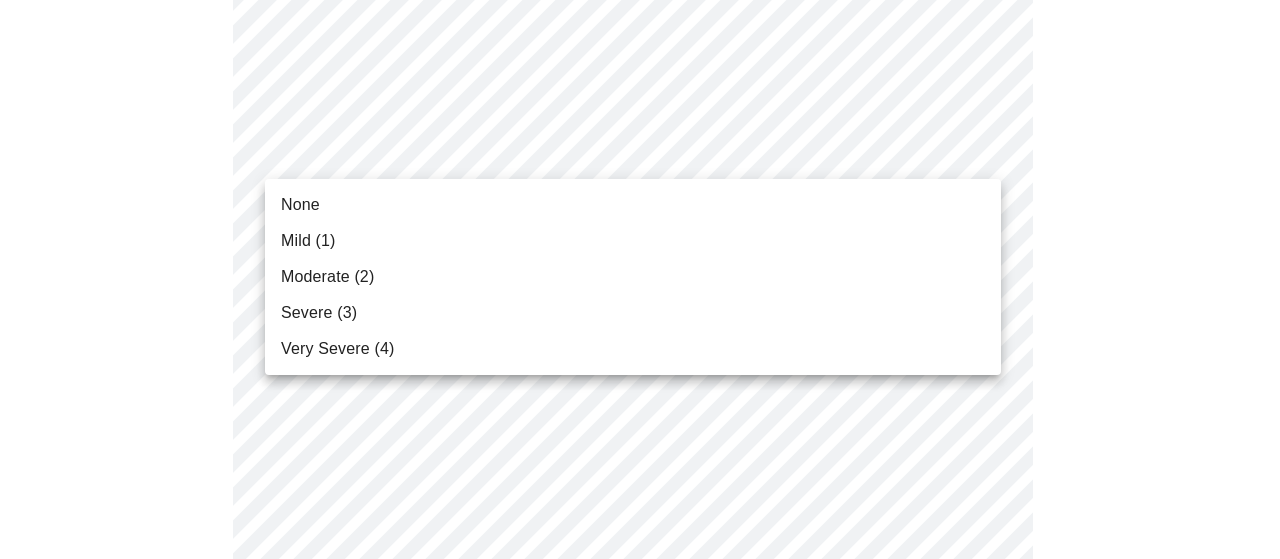click on "MyMenopauseRx Appointments Messaging Labs Uploads Medications Community Refer a Friend Hi [NAME]   Intake Questions for [DAY], [MONTH] [DAY] [YEAR] @ [TIME]-[TIME] [NUMBER]  /  [NUMBER] Settings Billing Invoices Log out None Mild ([NUMBER]) Moderate ([NUMBER]) Severe ([NUMBER]) Very Severe ([NUMBER])" at bounding box center (640, 730) 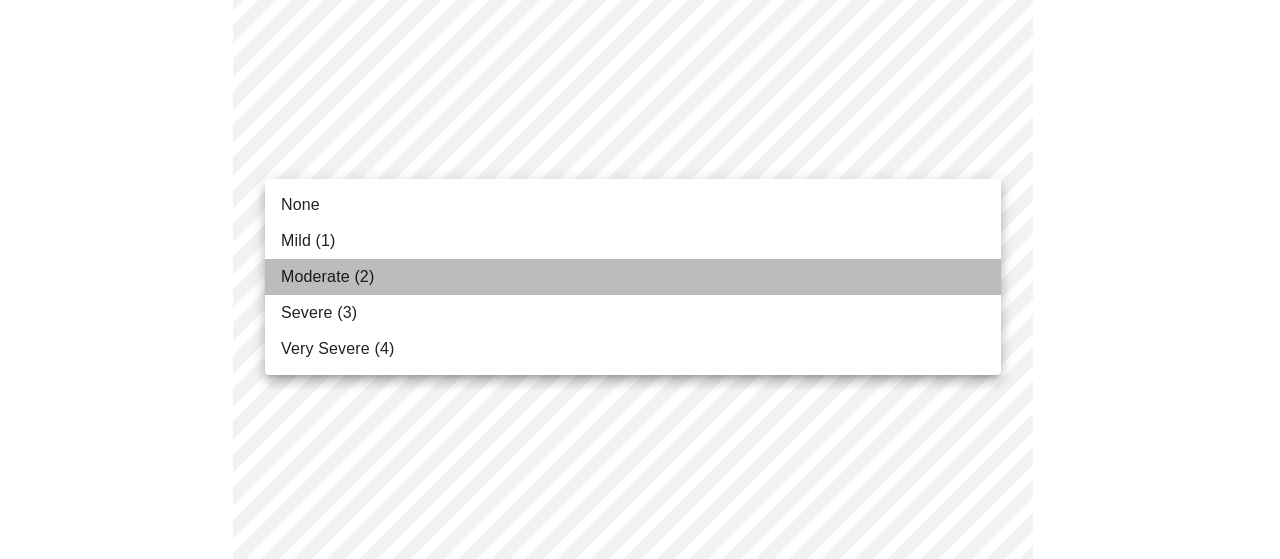 click on "Moderate (2)" at bounding box center [633, 277] 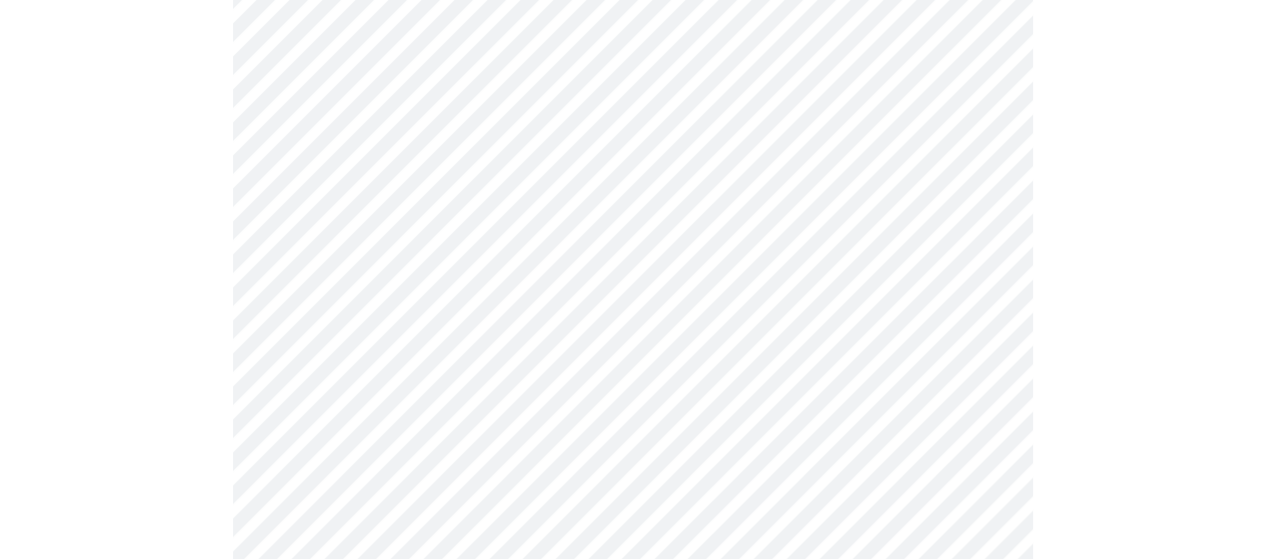 scroll, scrollTop: 700, scrollLeft: 0, axis: vertical 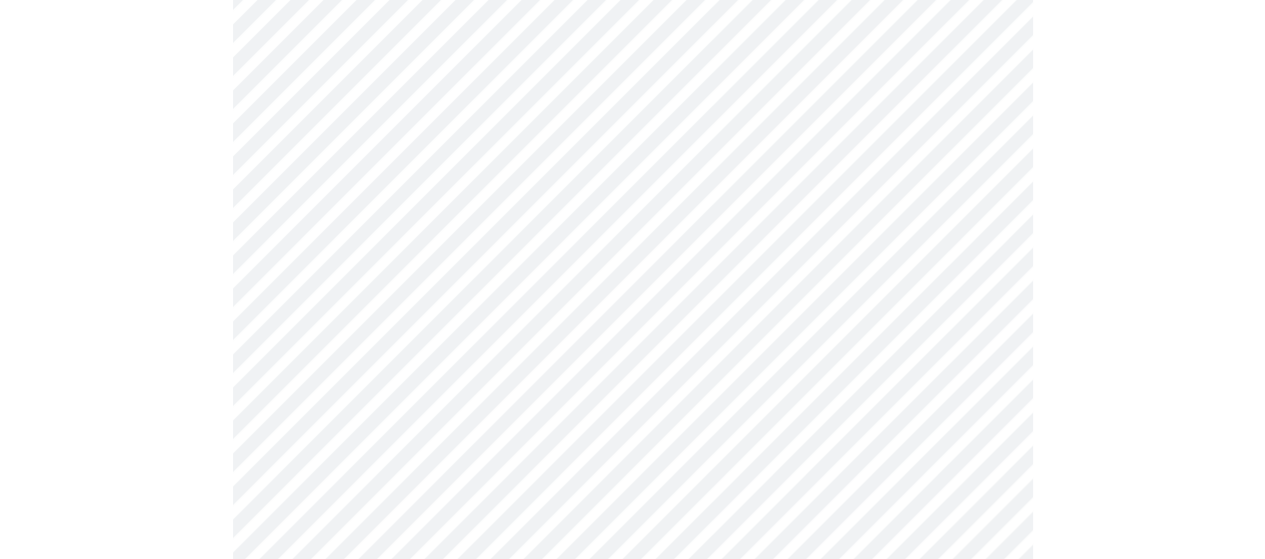 click on "MyMenopauseRx Appointments Messaging Labs Uploads Medications Community Refer a Friend Hi [NAME]   Intake Questions for [DAY], [MONTH] [DAY] [YEAR] @ [TIME]-[TIME] [NUMBER]  /  [NUMBER] Settings Billing Invoices Log out" at bounding box center [632, 617] 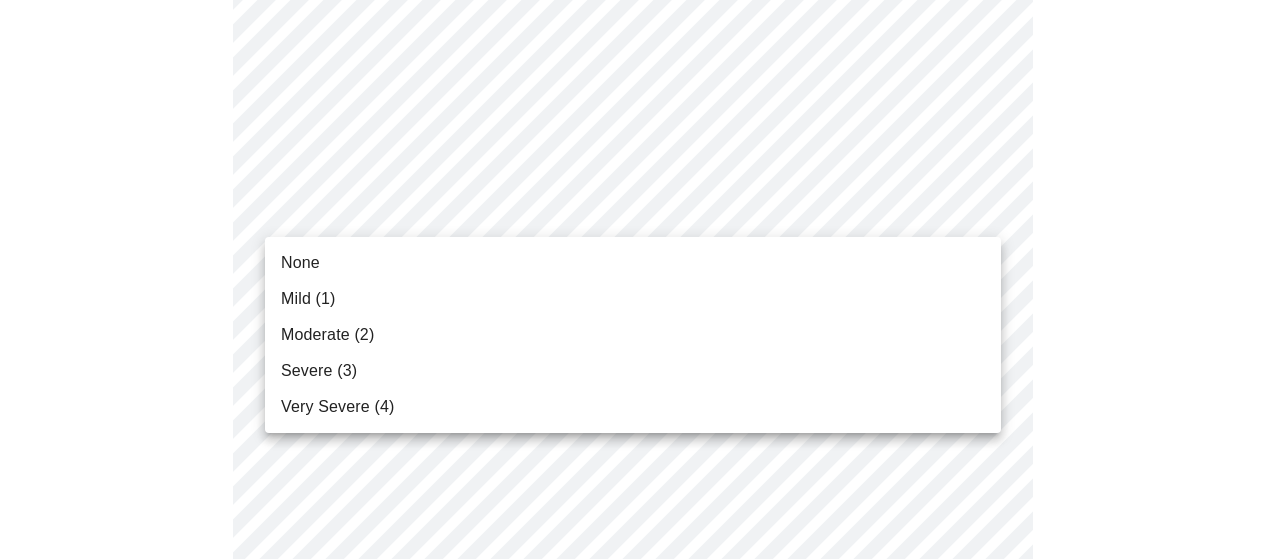 click on "Moderate (2)" at bounding box center [327, 335] 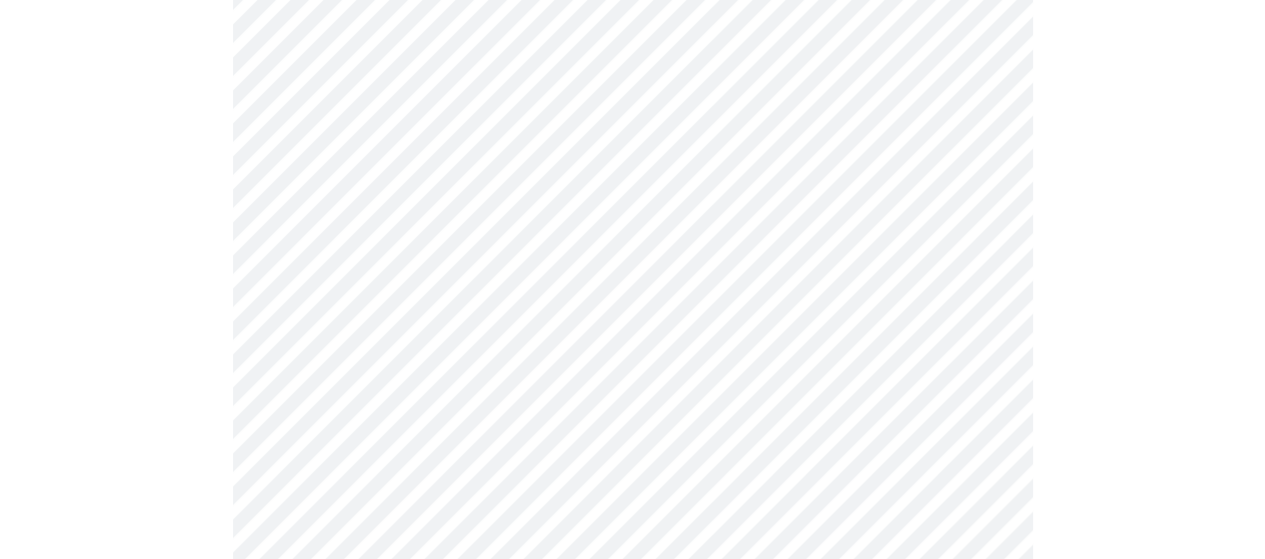 scroll, scrollTop: 800, scrollLeft: 0, axis: vertical 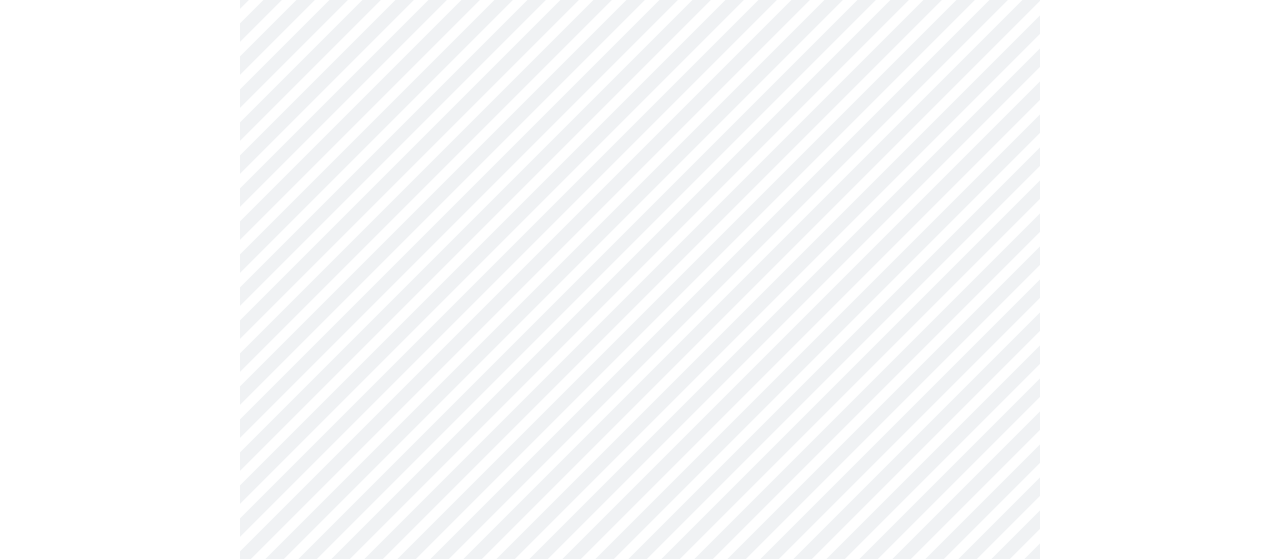 click on "MyMenopauseRx Appointments Messaging Labs Uploads Medications Community Refer a Friend Hi [NAME]   Intake Questions for [DAY], [MONTH] [DAY] [YEAR] @ [TIME]-[TIME] [NUMBER]  /  [NUMBER] Settings Billing Invoices Log out" at bounding box center (640, 503) 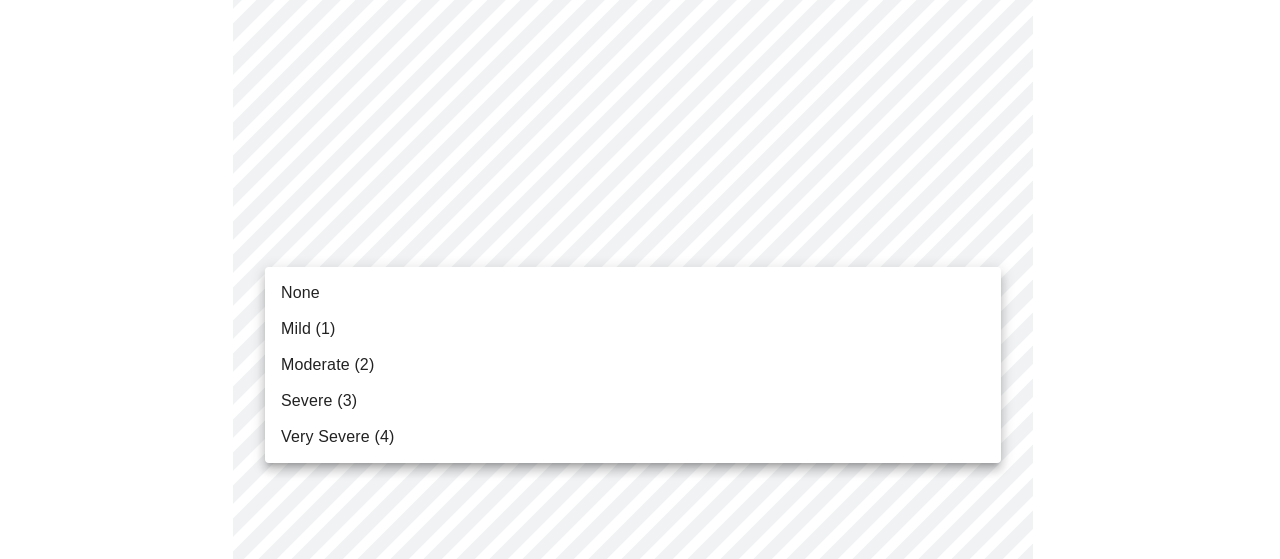 click on "Moderate (2)" at bounding box center [327, 365] 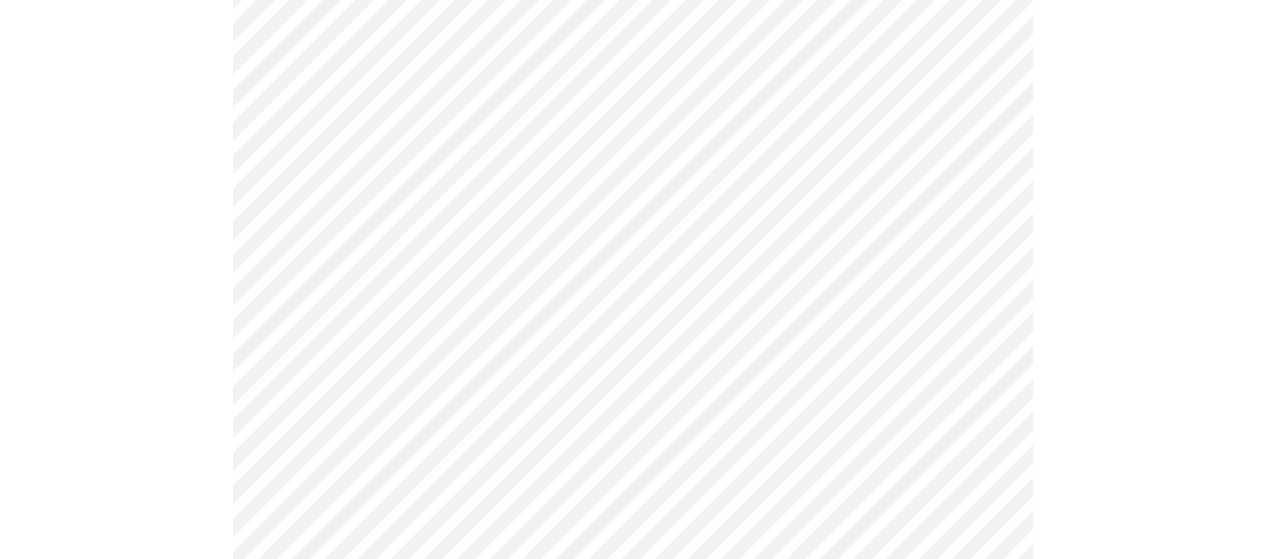 scroll, scrollTop: 1000, scrollLeft: 0, axis: vertical 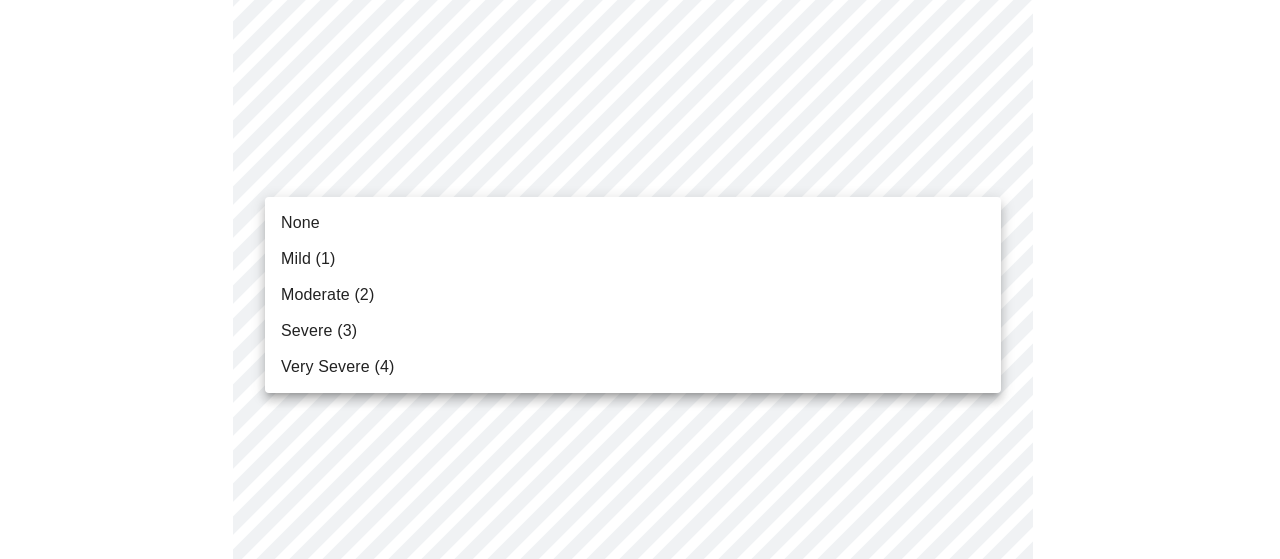 click on "MyMenopauseRx Appointments Messaging Labs Uploads Medications Community Refer a Friend Hi [NAME]   Intake Questions for [DAY], [MONTH] [DAY] [YEAR] @ [TIME]-[TIME] [NUMBER]  /  [NUMBER] Settings Billing Invoices Log out None Mild ([NUMBER]) Moderate ([NUMBER]) Severe ([NUMBER]) Very Severe ([NUMBER])" at bounding box center [640, 289] 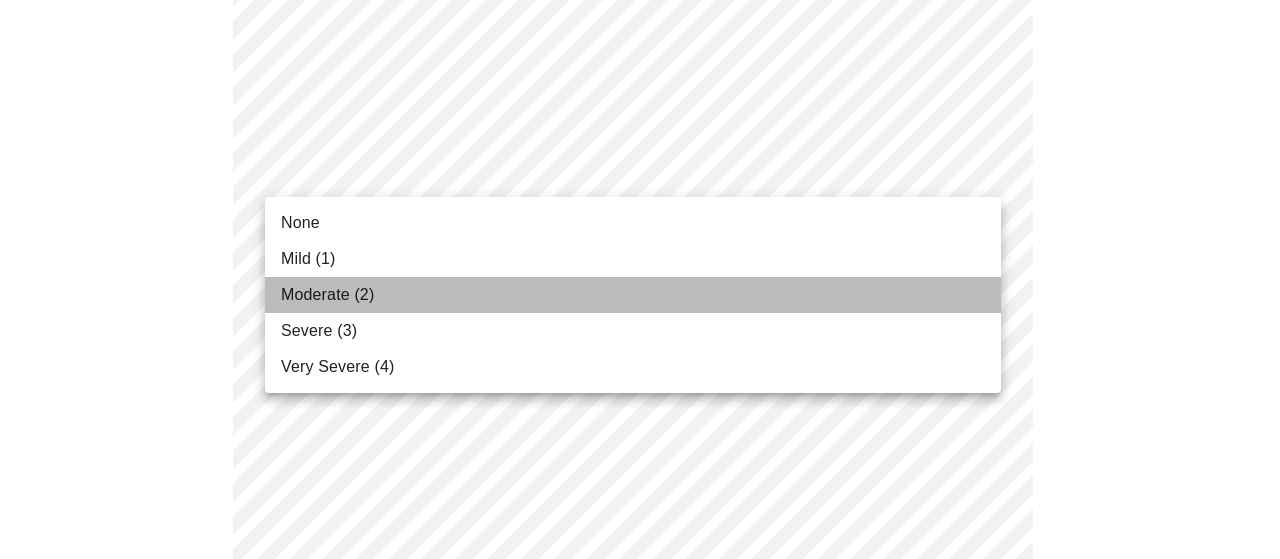click on "Moderate (2)" at bounding box center (633, 295) 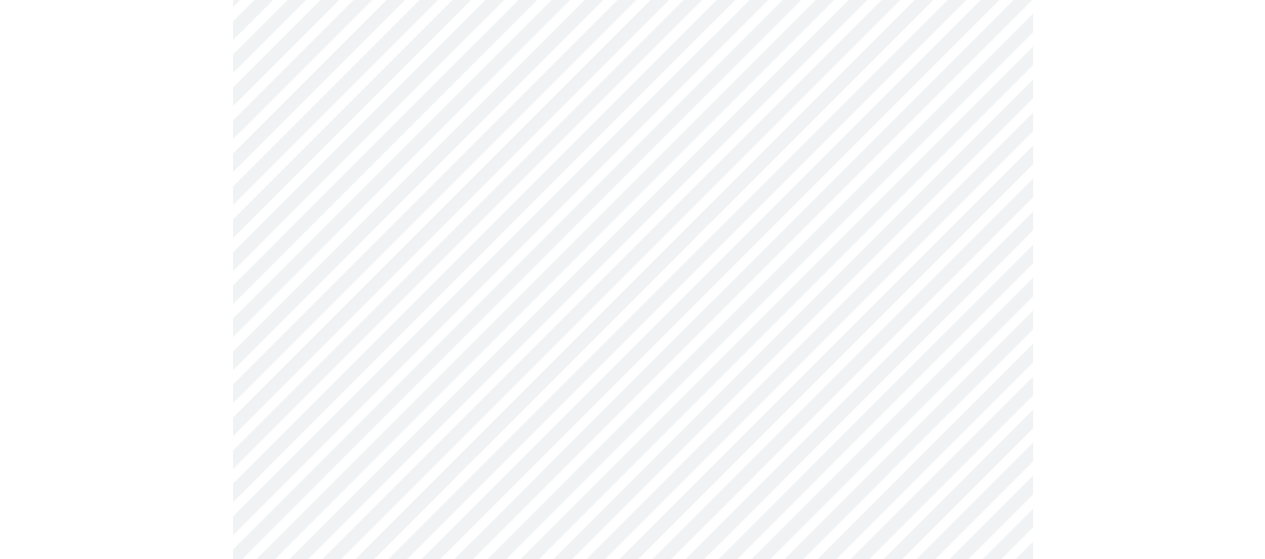 click on "MyMenopauseRx Appointments Messaging Labs Uploads Medications Community Refer a Friend Hi [NAME]   Intake Questions for [DAY], [MONTH] [DAY] [YEAR] @ [TIME]-[TIME] [NUMBER]  /  [NUMBER] Settings Billing Invoices Log out" at bounding box center [632, 275] 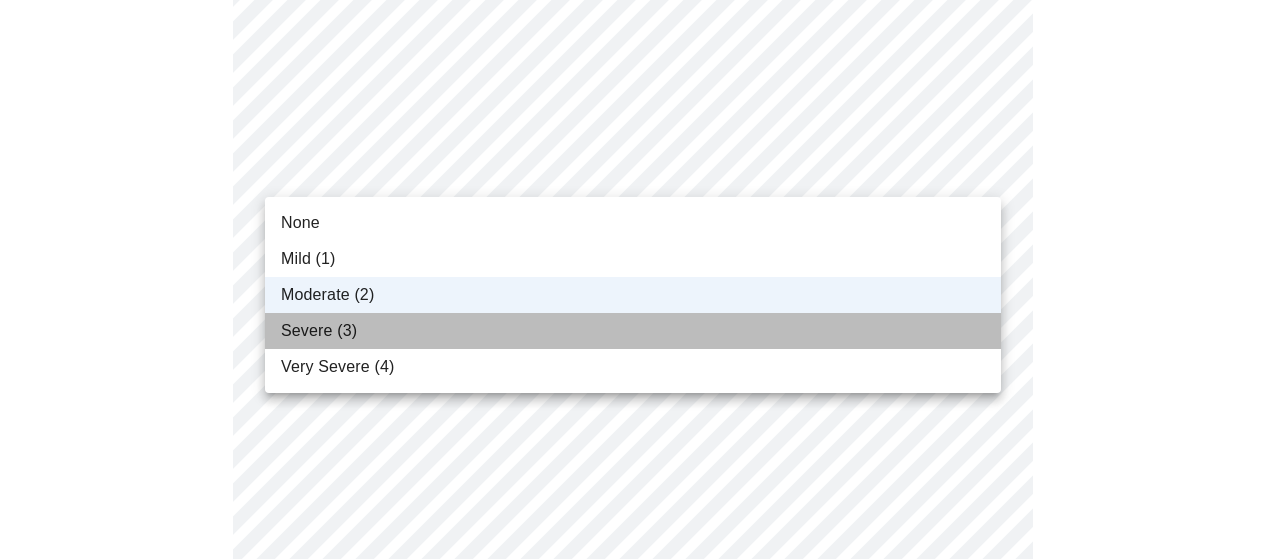 click on "Severe (3)" at bounding box center [319, 331] 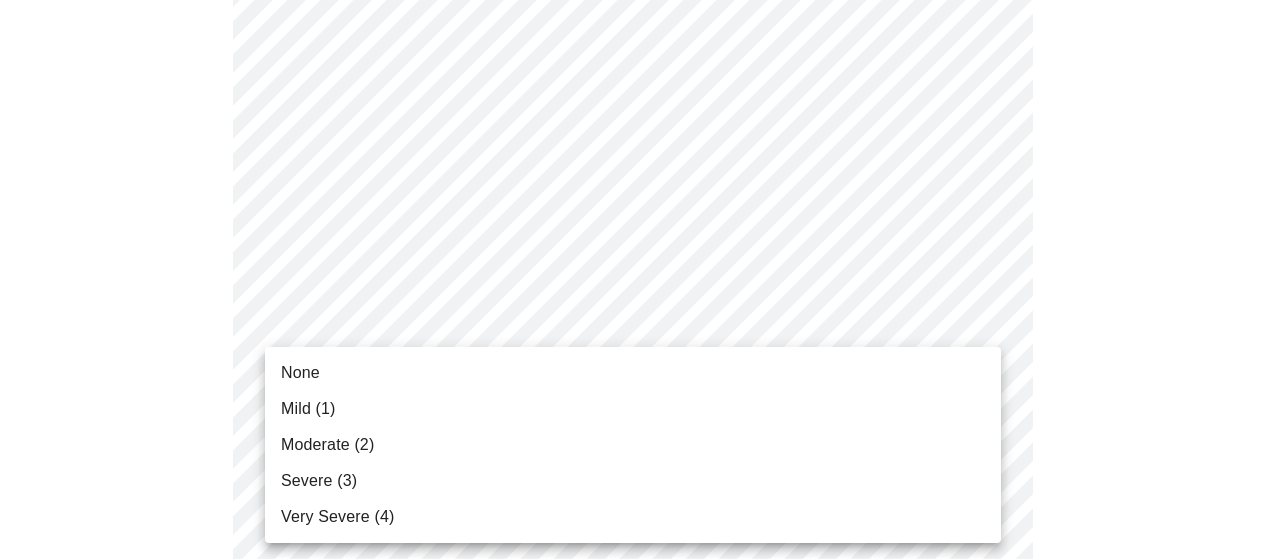 click on "MyMenopauseRx Appointments Messaging Labs Uploads Medications Community Refer a Friend Hi [NAME]   Intake Questions for [DAY], [MONTH] [DAY] [YEAR] @ [TIME]-[TIME] [NUMBER]  /  [NUMBER] Settings Billing Invoices Log out None Mild ([NUMBER]) Moderate ([NUMBER]) Severe ([NUMBER]) Very Severe ([NUMBER])" at bounding box center (640, 275) 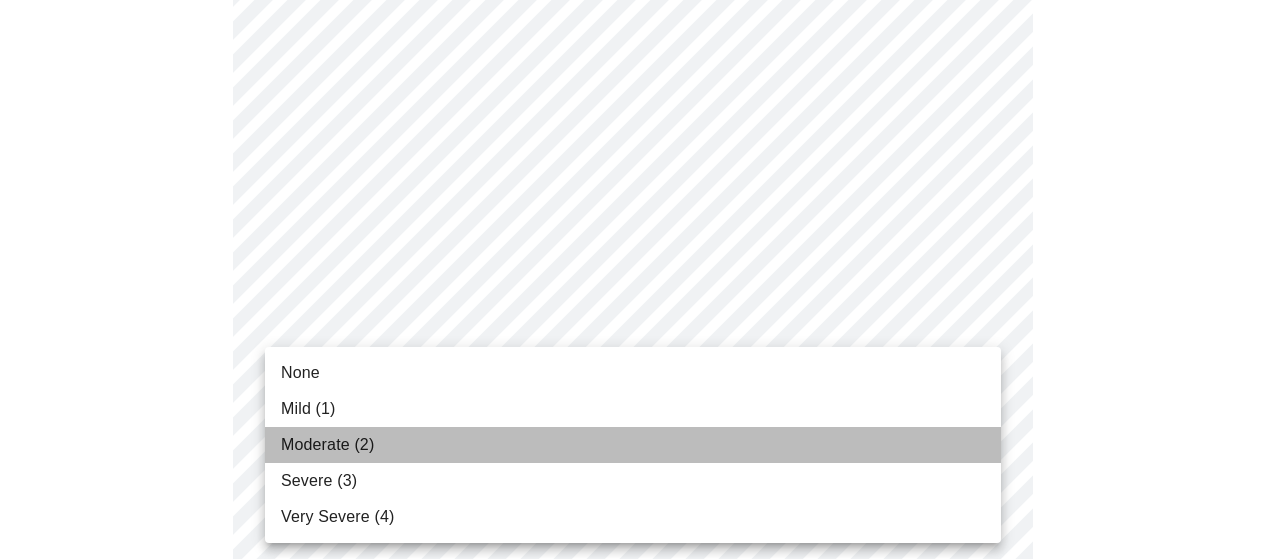 click on "Moderate (2)" at bounding box center [327, 445] 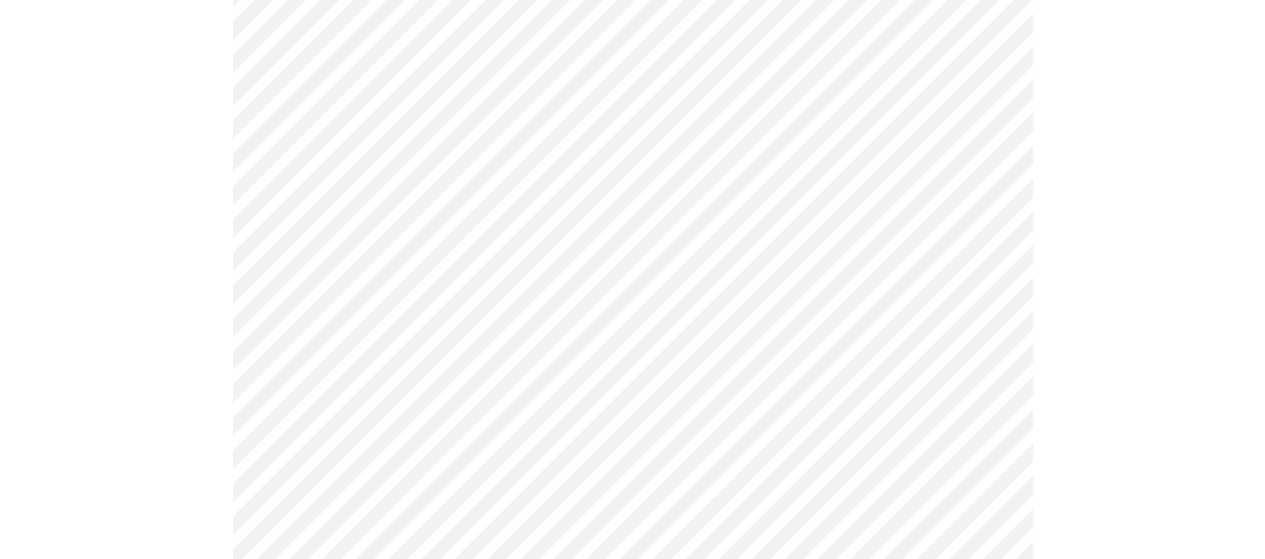 scroll, scrollTop: 1100, scrollLeft: 0, axis: vertical 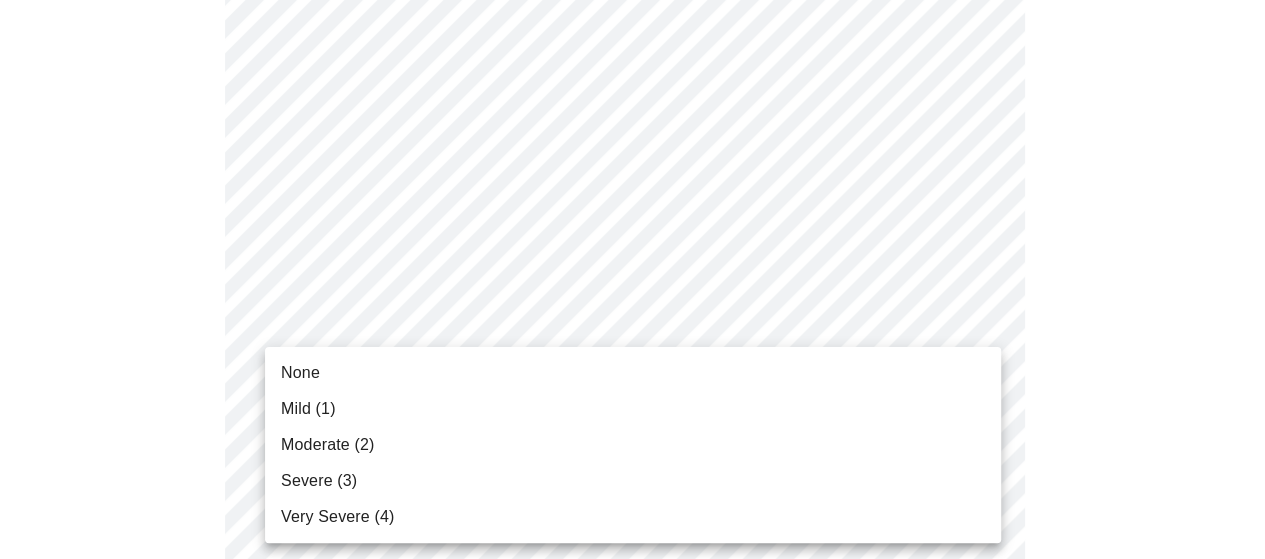 click on "MyMenopauseRx Appointments Messaging Labs Uploads Medications Community Refer a Friend Hi [NAME]   Intake Questions for [DAY], [MONTH] [DAY] [YEAR] @ [TIME]-[TIME] [NUMBER]  /  [NUMBER] Settings Billing Invoices Log out None Mild ([NUMBER]) Moderate ([NUMBER]) Severe ([NUMBER]) Very Severe ([NUMBER])" at bounding box center (632, 161) 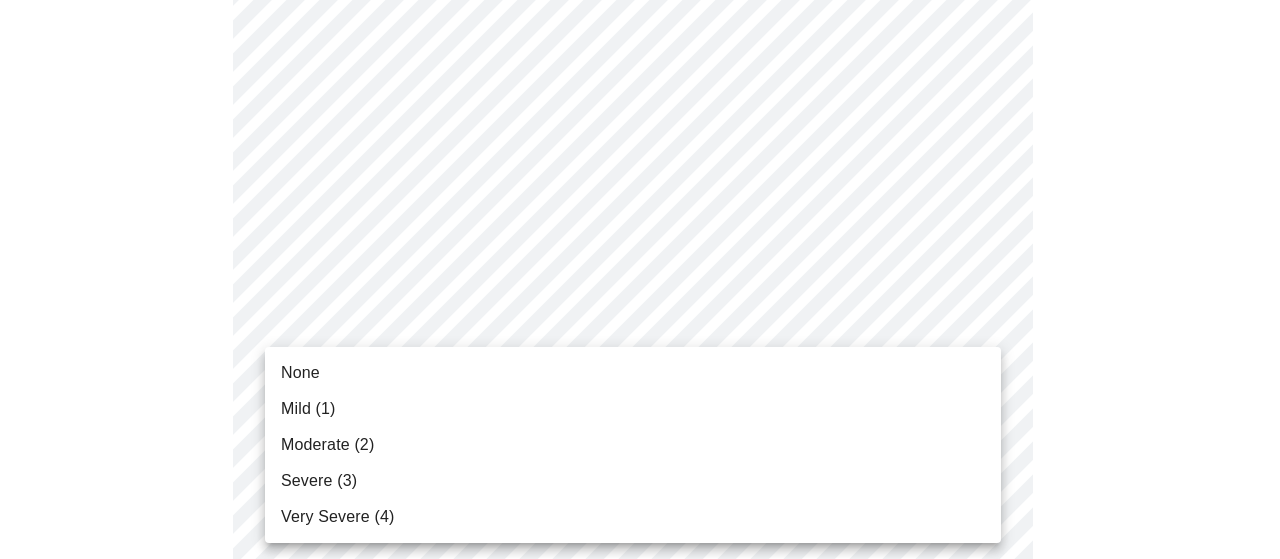 click on "Mild (1)" at bounding box center (633, 409) 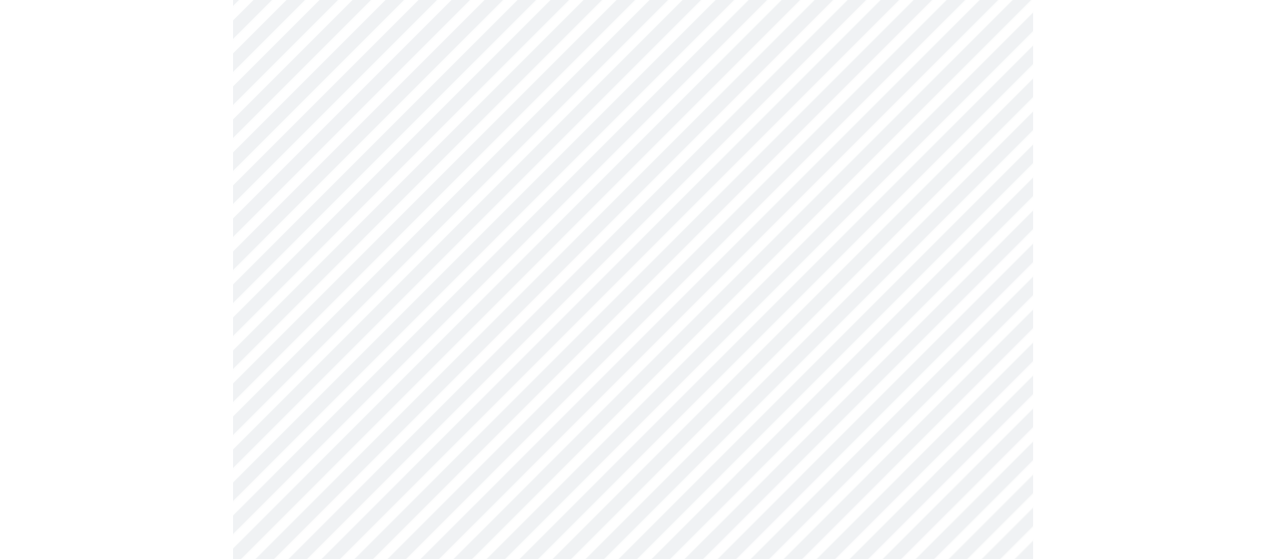 scroll, scrollTop: 1400, scrollLeft: 0, axis: vertical 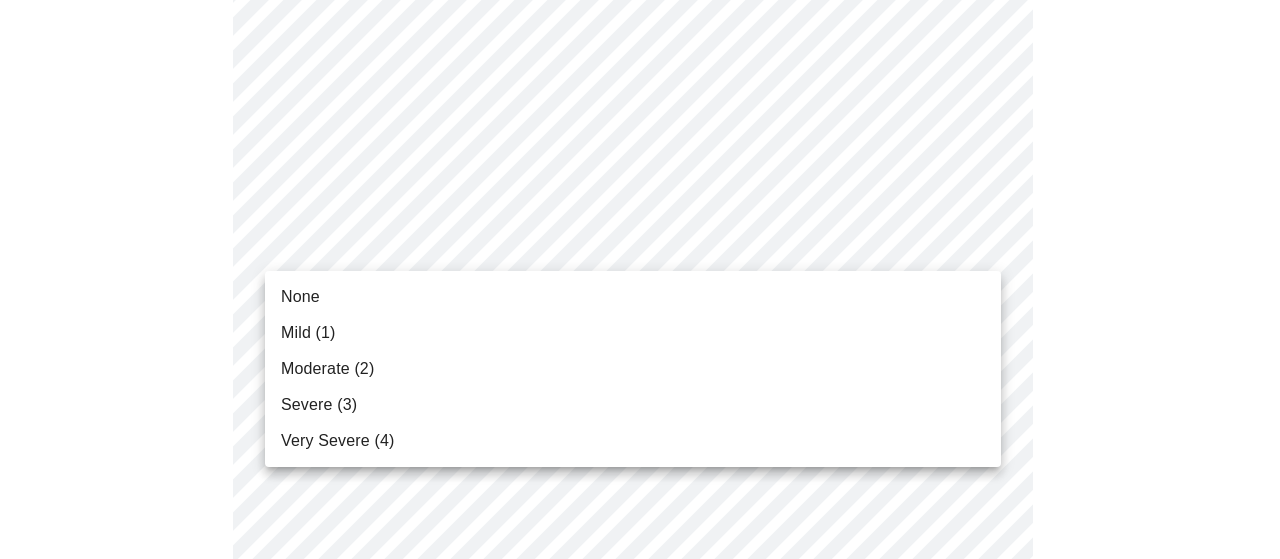 click on "MyMenopauseRx Appointments Messaging Labs Uploads Medications Community Refer a Friend Hi [NAME]   Intake Questions for [DAY], [MONTH] [DAY] [YEAR] @ [TIME]-[TIME] [NUMBER]  /  [NUMBER] Settings Billing Invoices Log out None Mild ([NUMBER]) Moderate ([NUMBER]) Severe ([NUMBER]) Very Severe ([NUMBER])" at bounding box center (640, -153) 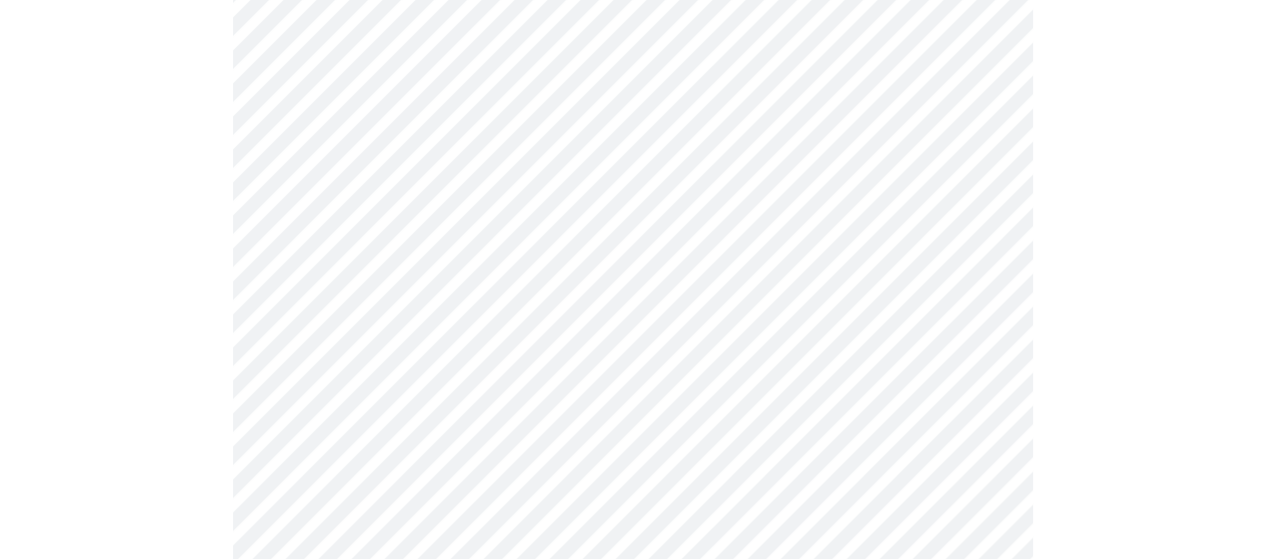 scroll, scrollTop: 1500, scrollLeft: 0, axis: vertical 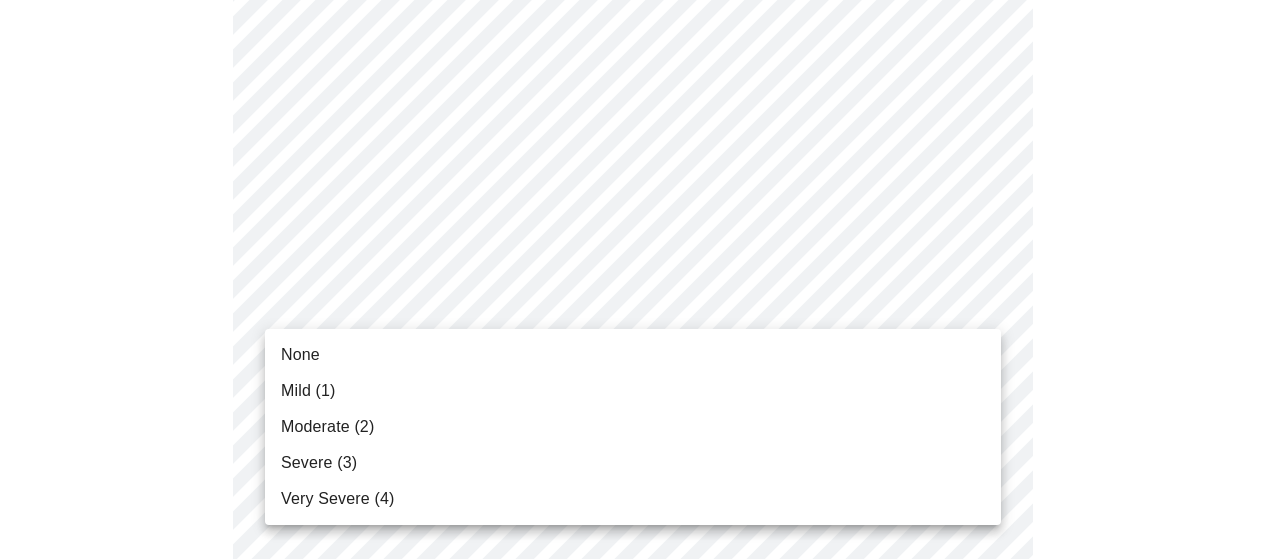 click on "MyMenopauseRx Appointments Messaging Labs Uploads Medications Community Refer a Friend Hi [NAME]   Intake Questions for [DAY], [MONTH] [DAY] [YEAR] @ [TIME]-[TIME] [NUMBER]  /  [NUMBER] Settings Billing Invoices Log out None Mild ([NUMBER]) Moderate ([NUMBER]) Severe ([NUMBER]) Very Severe ([NUMBER])" at bounding box center [640, -267] 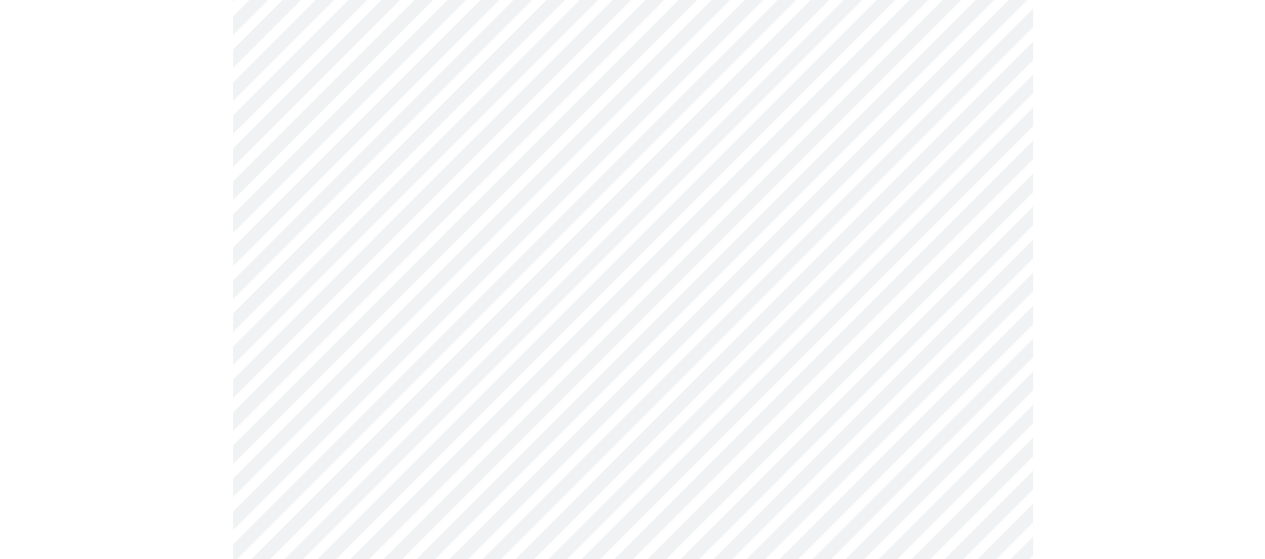 scroll, scrollTop: 1700, scrollLeft: 0, axis: vertical 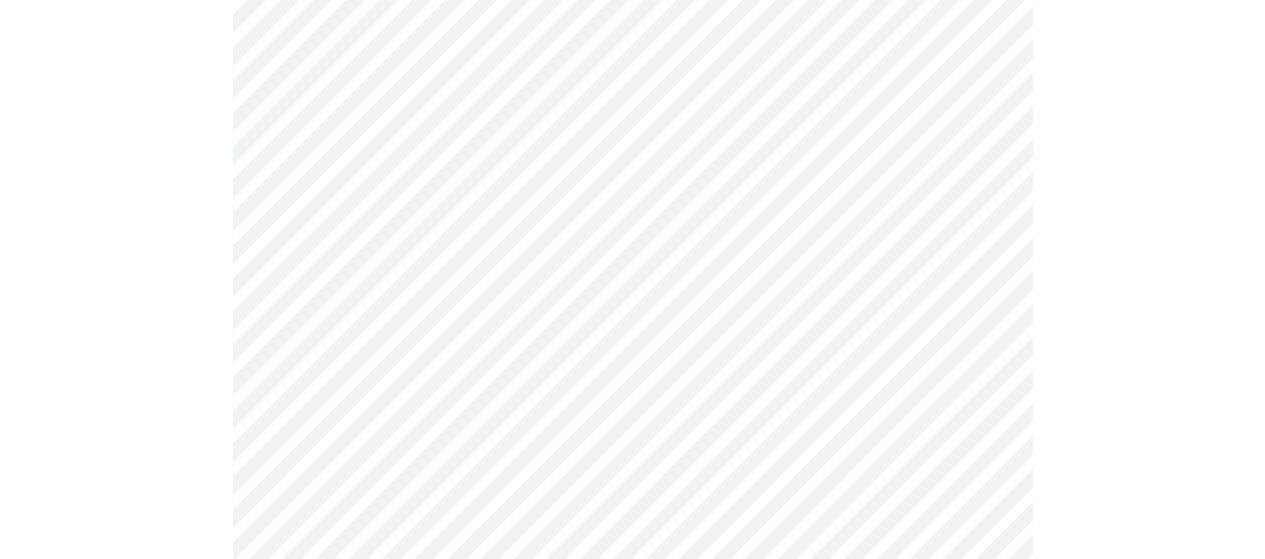 click on "MyMenopauseRx Appointments Messaging Labs Uploads Medications Community Refer a Friend Hi [NAME]   Intake Questions for [DAY], [MONTH] [DAY] [YEAR] @ [TIME]-[TIME] [NUMBER]  /  [NUMBER] Settings Billing Invoices Log out" at bounding box center (632, -481) 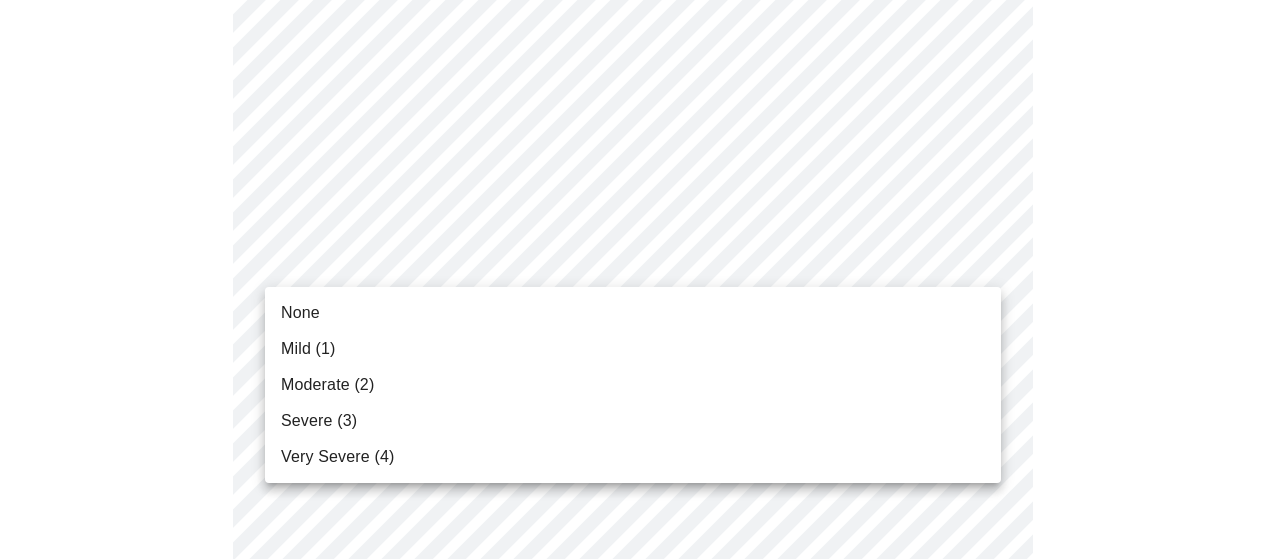 click on "Moderate (2)" at bounding box center (327, 385) 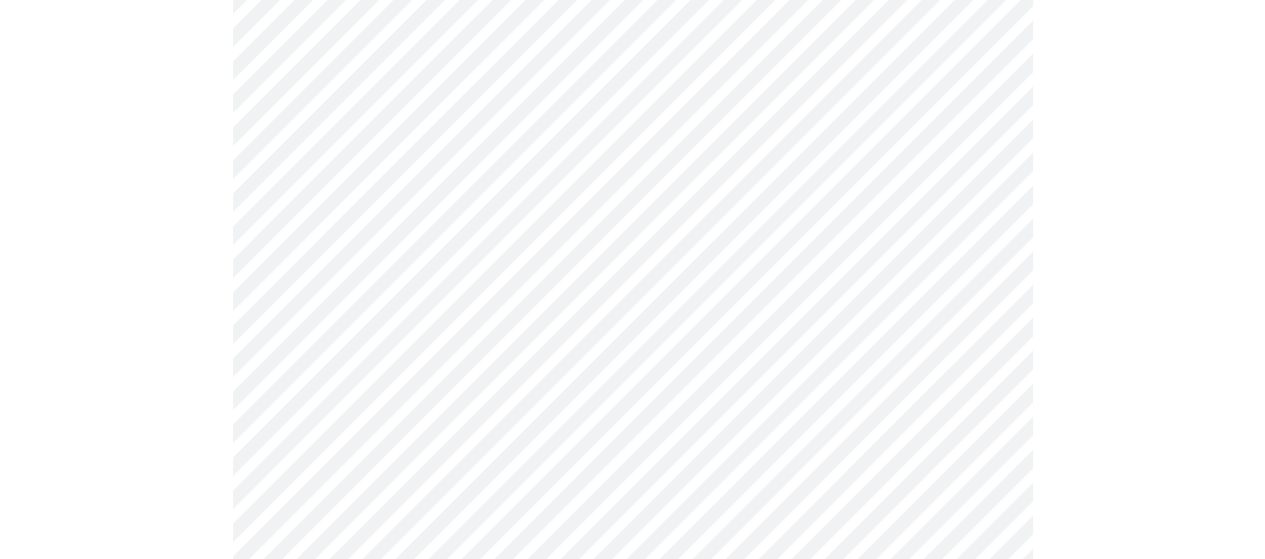 scroll, scrollTop: 900, scrollLeft: 0, axis: vertical 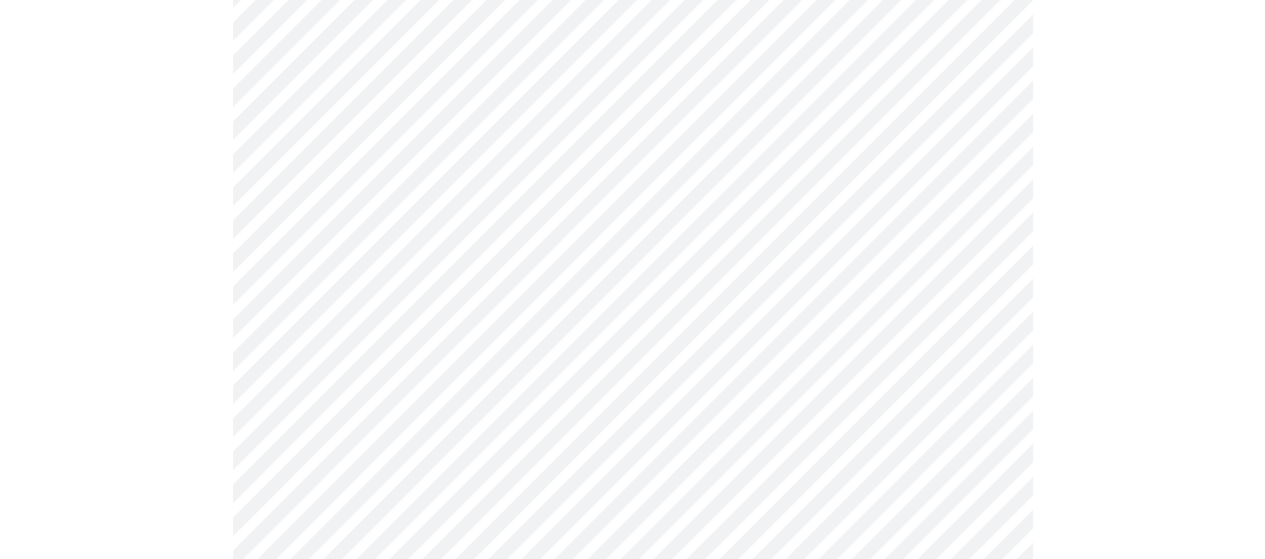 click on "MyMenopauseRx Appointments Messaging Labs Uploads Medications Community Refer a Friend Hi [NAME]   Intake Questions for [DAY], [MONTH] [DAY] [YEAR] @ [TIME]-[TIME] [NUMBER]  /  [NUMBER] Settings Billing Invoices Log out" at bounding box center [632, 74] 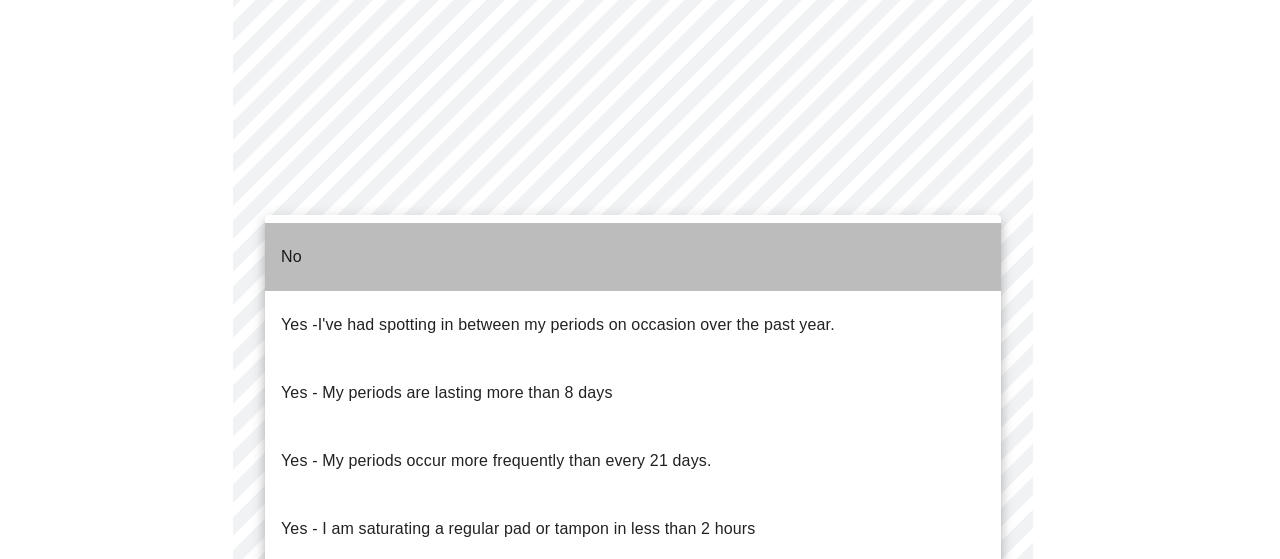 click on "No" at bounding box center (633, 257) 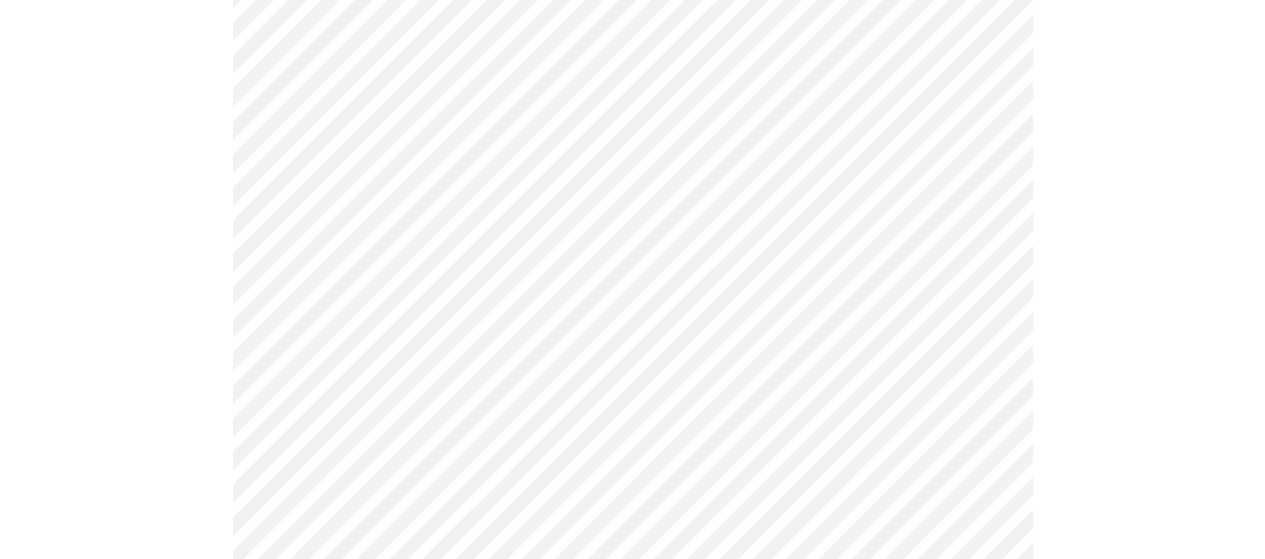 click on "MyMenopauseRx Appointments Messaging Labs Uploads Medications Community Refer a Friend Hi [NAME]   Intake Questions for [DAY], [MONTH] [DAY] [YEAR] @ [TIME]-[TIME] [NUMBER]  /  [NUMBER] Settings Billing Invoices Log out" at bounding box center (632, 68) 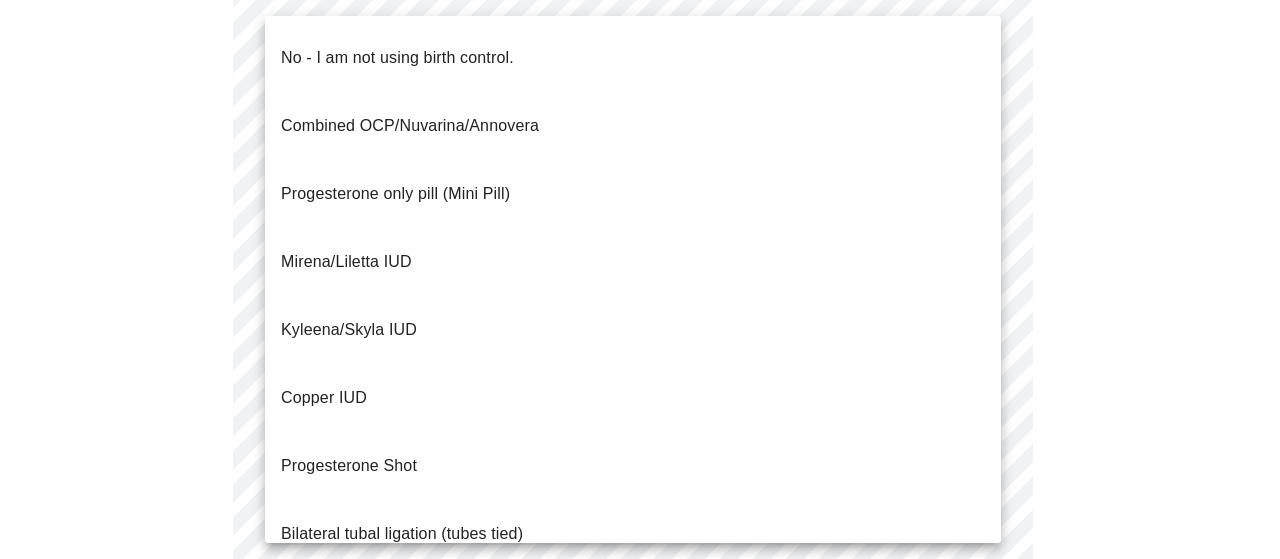 click on "No - I am not using birth control." at bounding box center [397, 58] 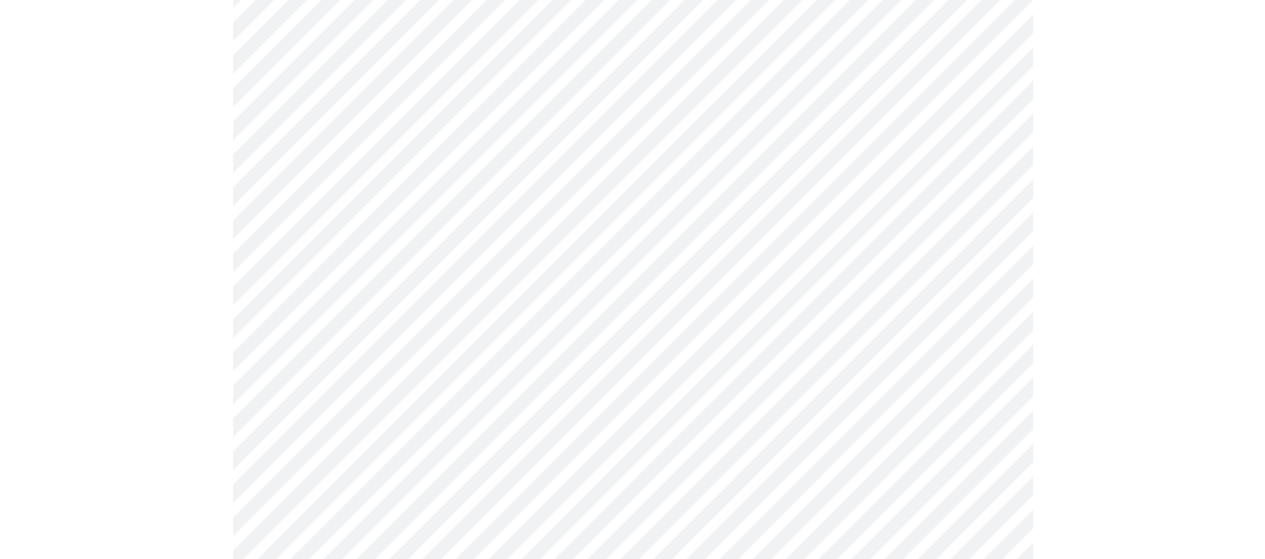 scroll, scrollTop: 1200, scrollLeft: 0, axis: vertical 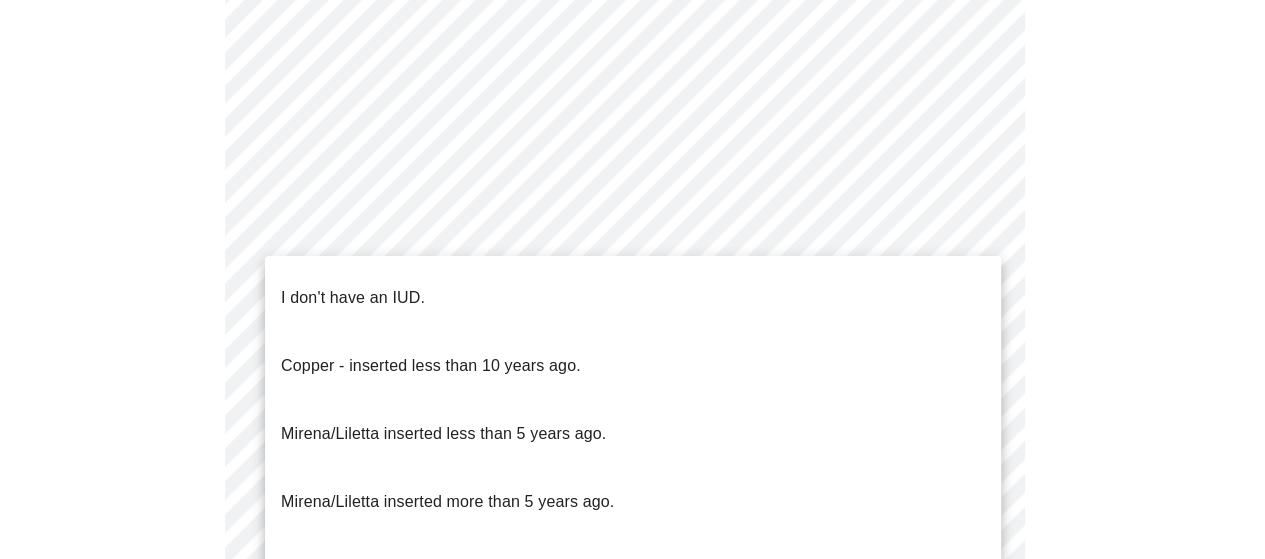 click on "MyMenopauseRx Appointments Messaging Labs Uploads Medications Community Refer a Friend Hi [NAME]   Intake Questions for [DAY], [MONTH] [DAY] [YEAR] @ [TIME]-[TIME] [NUMBER]  /  [NUMBER] Settings Billing Invoices Log out I don't have an IUD.
Copper - inserted less than [NUMBER] years ago.
Mirena/Liletta inserted less than [NUMBER] years ago.
Mirena/Liletta inserted more than [NUMBER] years ago.
Kyleena, inserted more than [NUMBER] years ago." at bounding box center [632, -238] 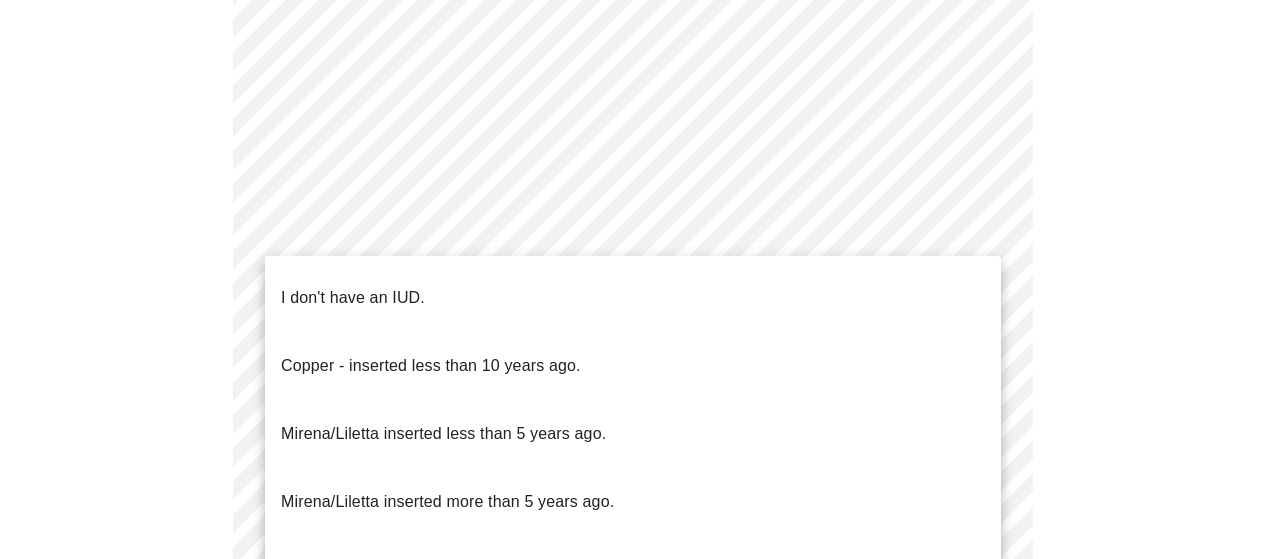 click on "I don't have an IUD." at bounding box center [353, 298] 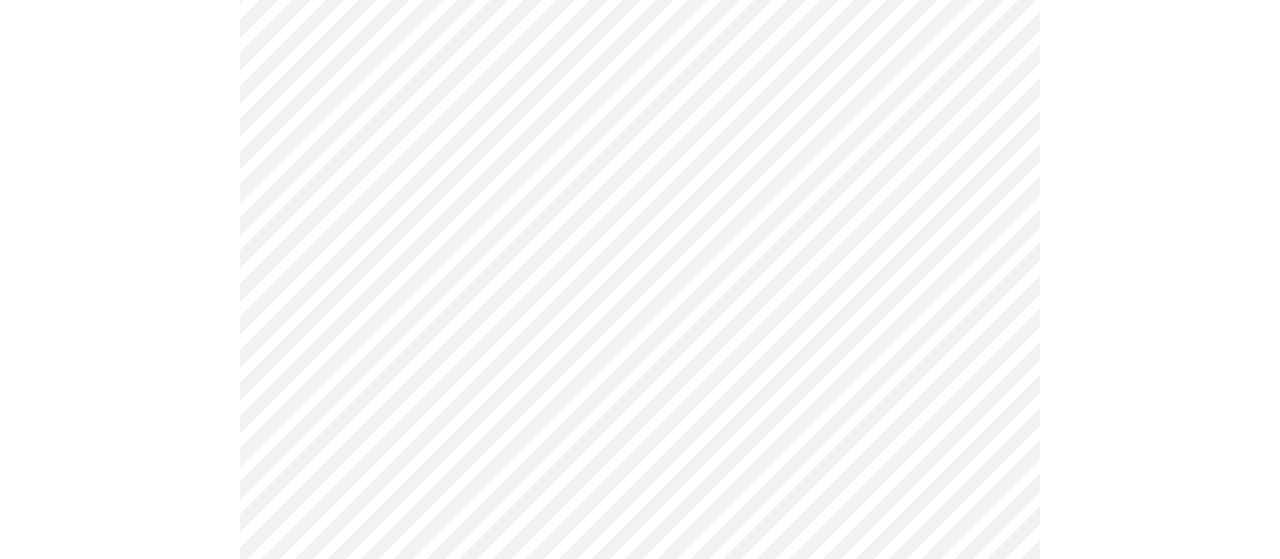 click on "MyMenopauseRx Appointments Messaging Labs Uploads Medications Community Refer a Friend Hi [NAME]   Intake Questions for [DAY], [MONTH] [DAY] [YEAR] @ [TIME]-[TIME] [NUMBER]  /  [NUMBER] Settings Billing Invoices Log out" at bounding box center [640, -244] 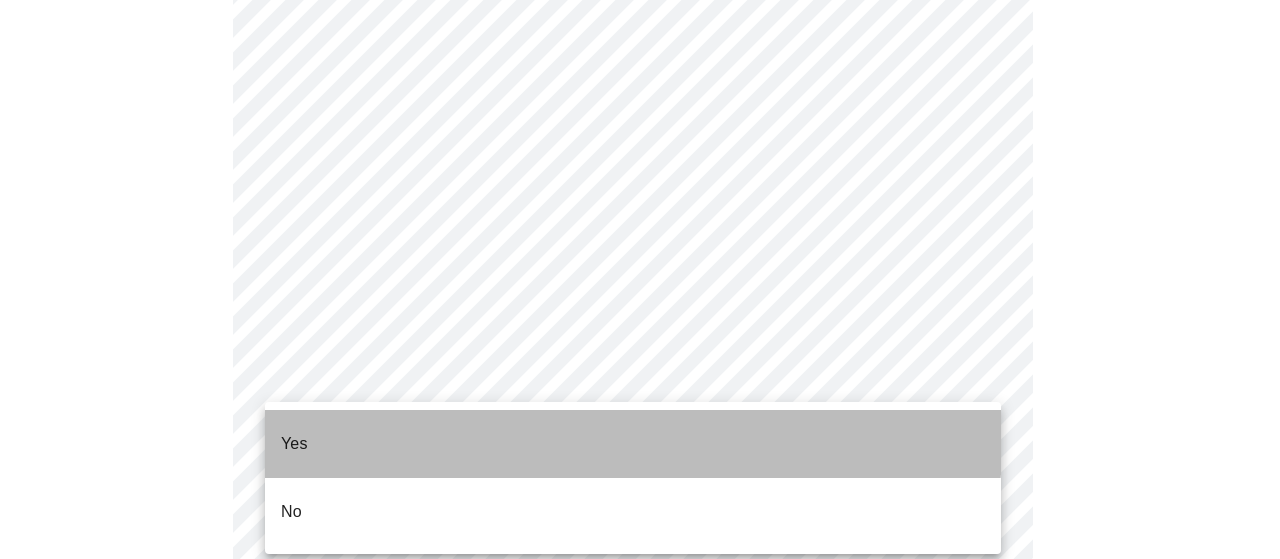 click on "Yes" at bounding box center (633, 444) 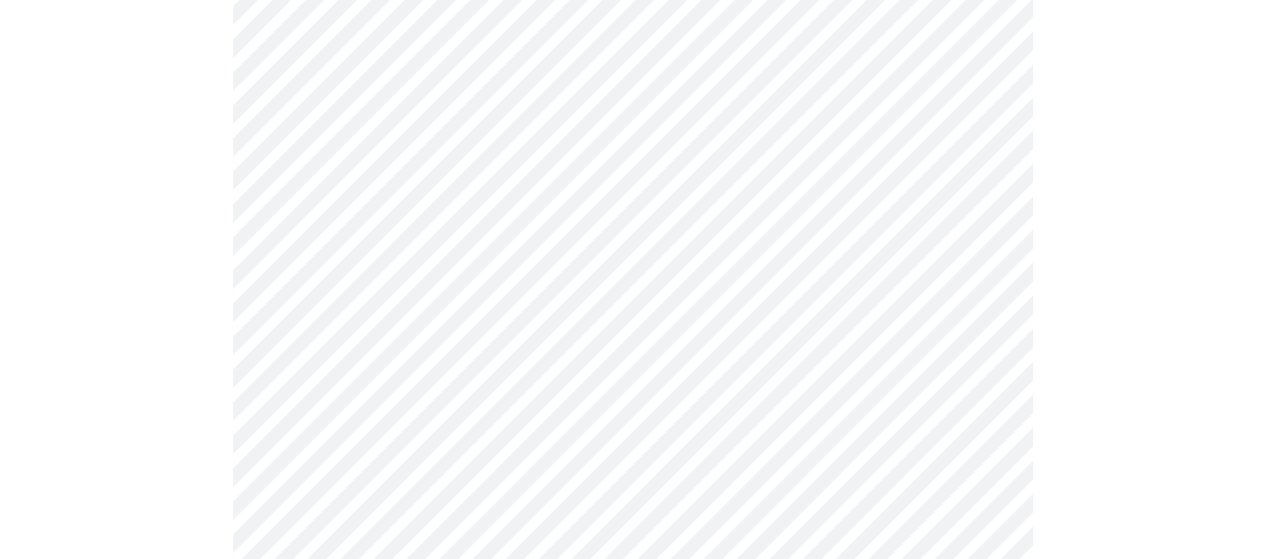 scroll, scrollTop: 5400, scrollLeft: 0, axis: vertical 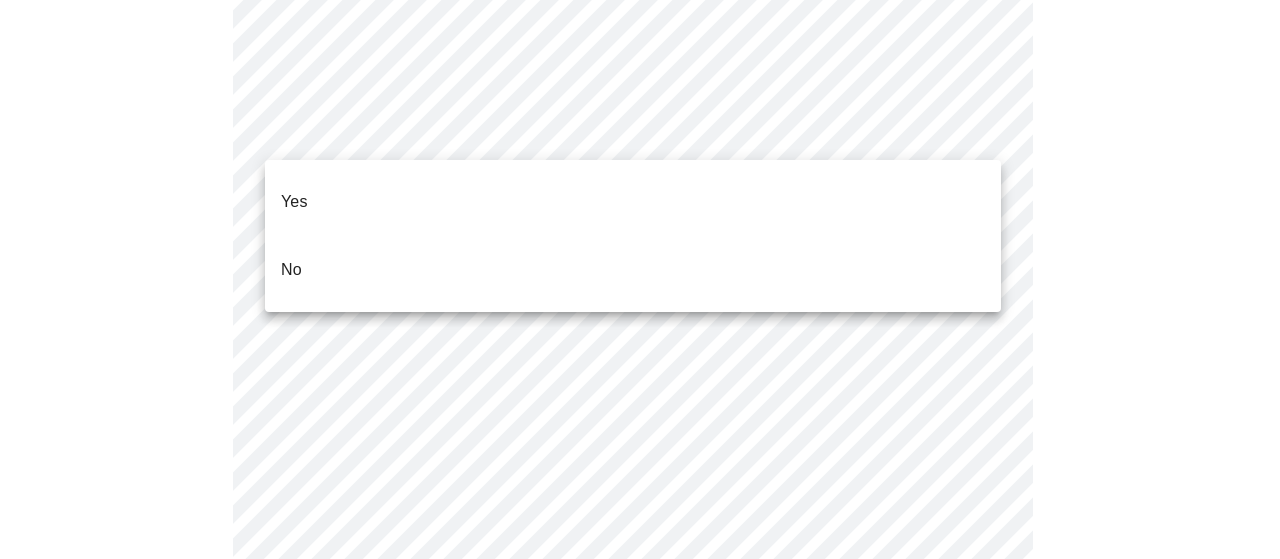 click on "MyMenopauseRx Appointments Messaging Labs Uploads Medications Community Refer a Friend Hi [NAME]   Intake Questions for [DAY], [MONTH] [DAY] [YEAR] @ [TIME]-[TIME] [NUMBER]  /  [NUMBER] Settings Billing Invoices Log out Yes
No" at bounding box center (640, -2197) 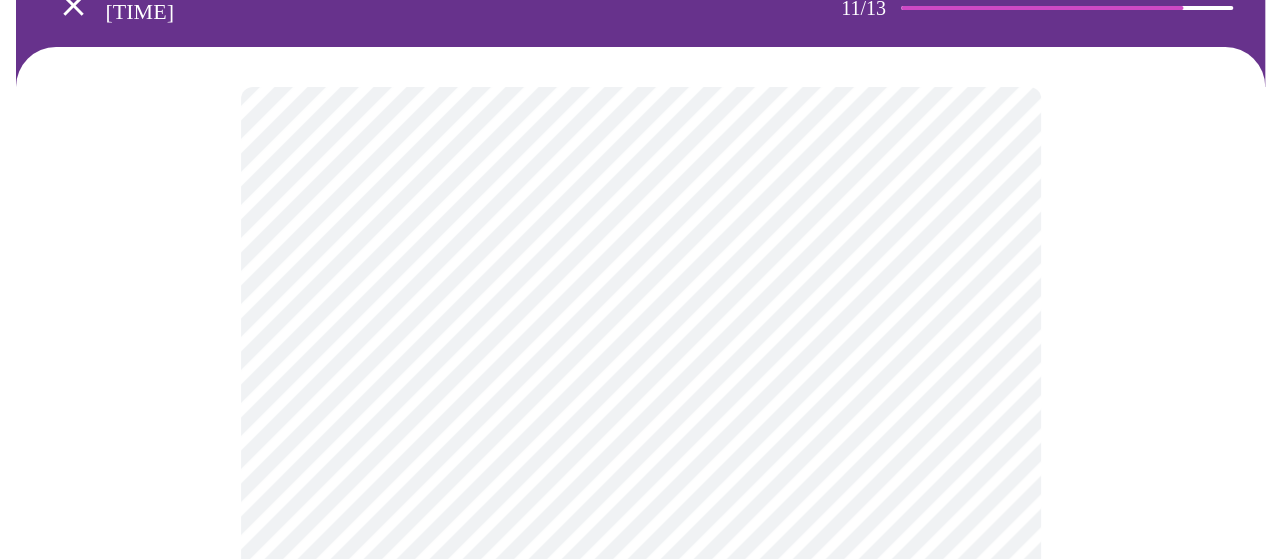 scroll, scrollTop: 0, scrollLeft: 0, axis: both 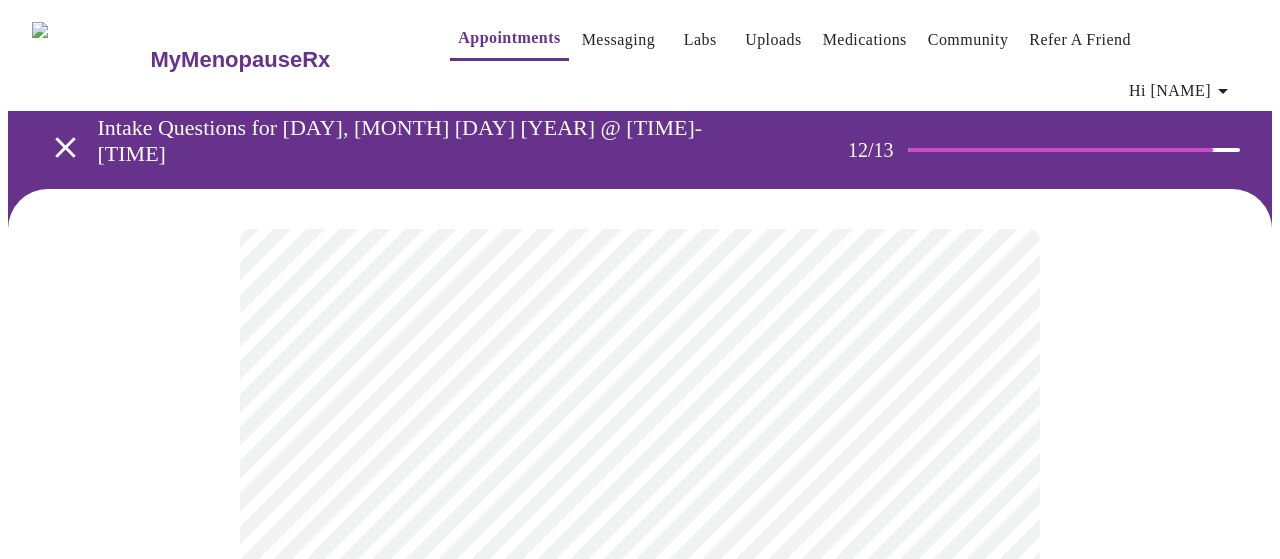click on "MyMenopauseRx Appointments Messaging Labs Uploads Medications Community Refer a Friend Hi [NAME]   Intake Questions for [DAY], [MONTH] [DAY] [YEAR] @ [TIME]-[TIME] [NUMBER]  /  [NUMBER] Settings Billing Invoices Log out" at bounding box center [640, 361] 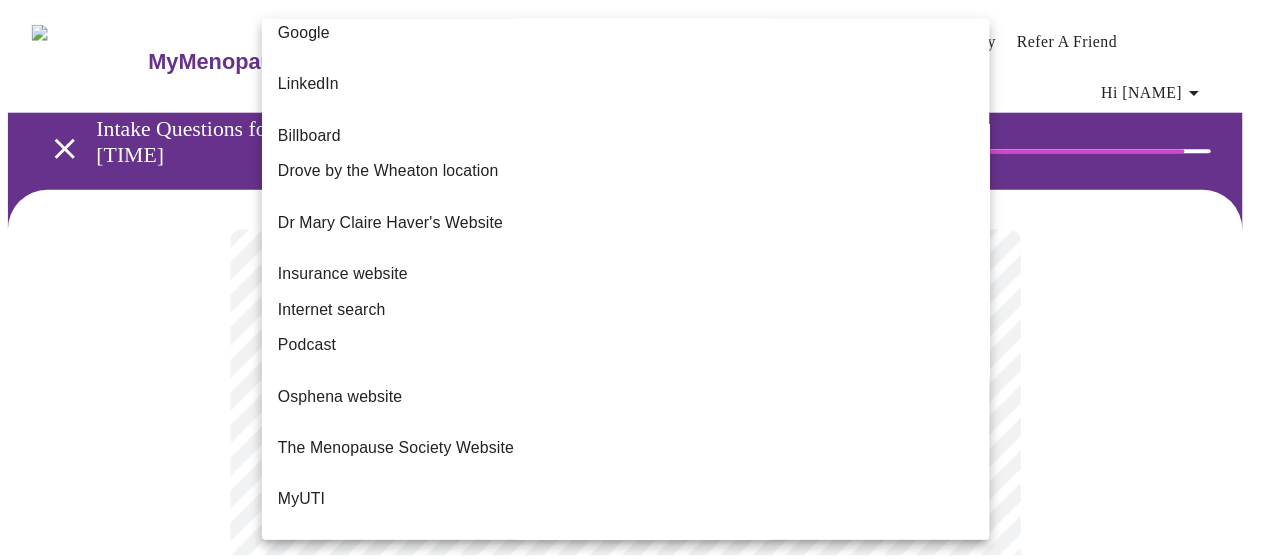 scroll, scrollTop: 300, scrollLeft: 0, axis: vertical 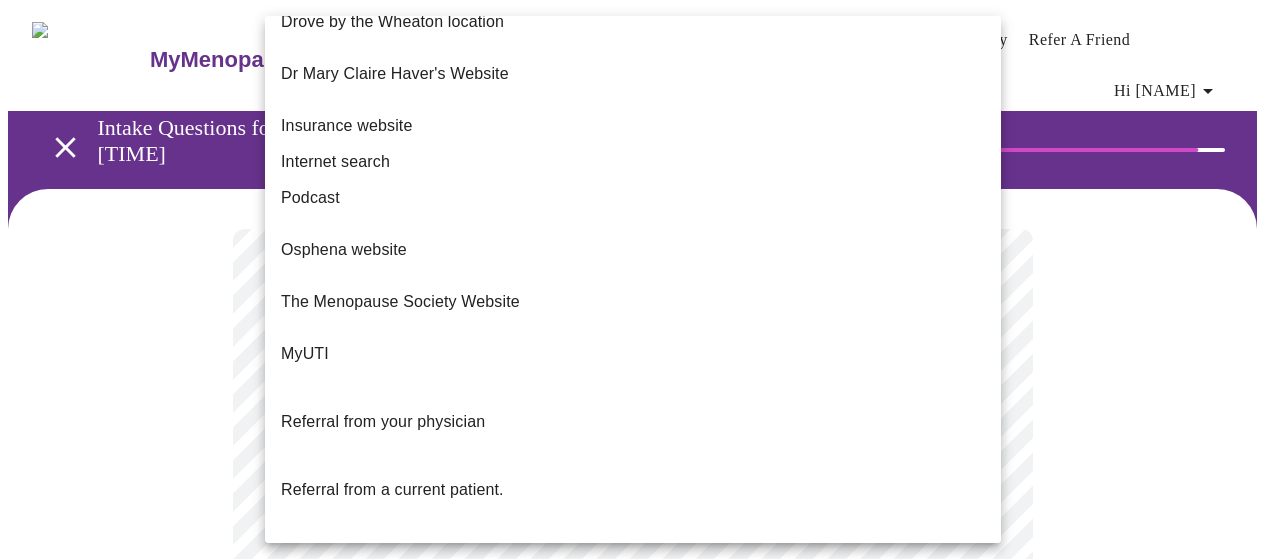 click on "Referral from a current patient." at bounding box center [392, 489] 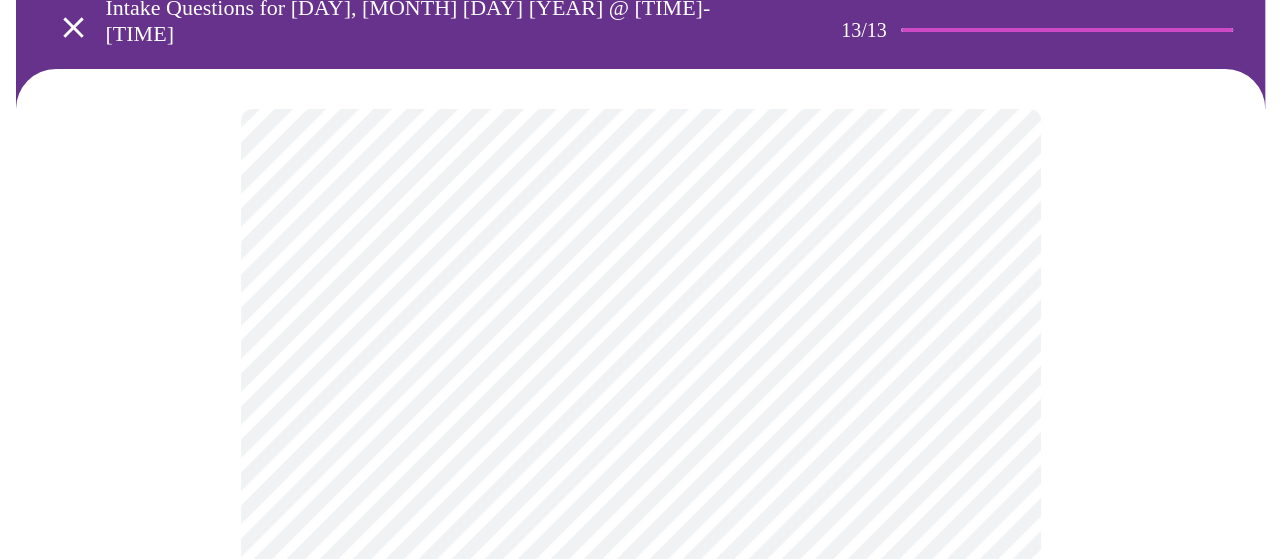 scroll, scrollTop: 0, scrollLeft: 0, axis: both 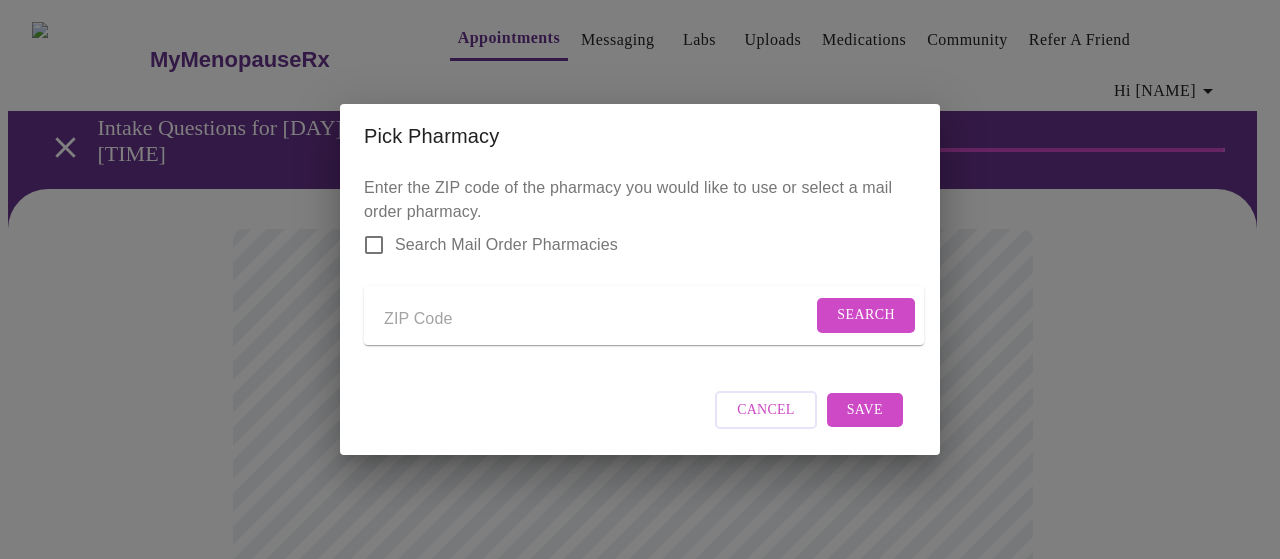 click at bounding box center (598, 319) 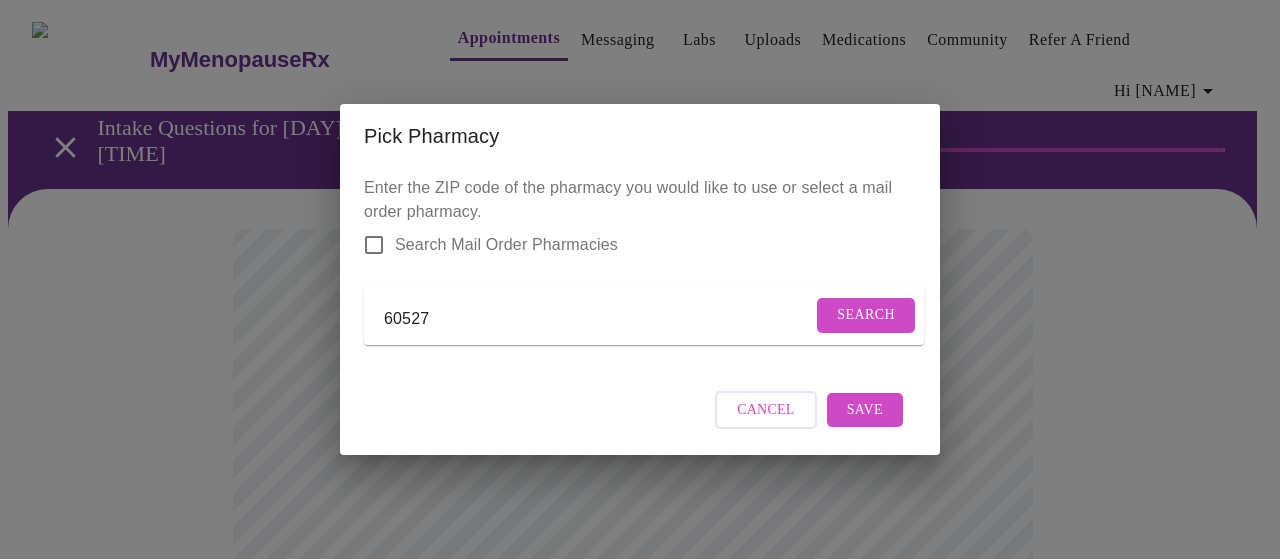 type on "60527" 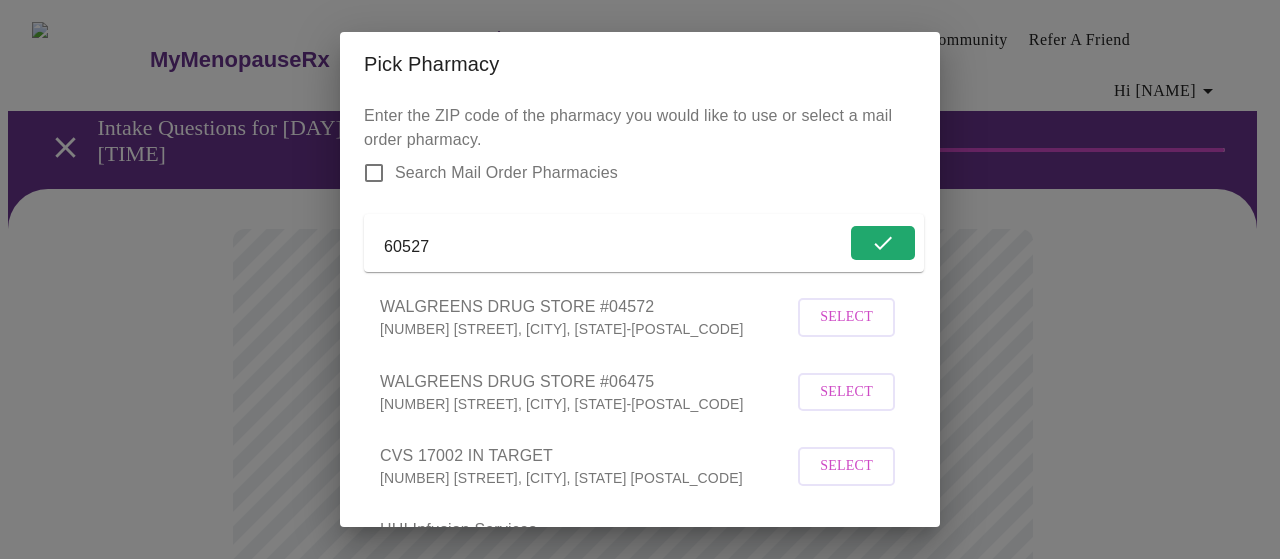 scroll, scrollTop: 100, scrollLeft: 0, axis: vertical 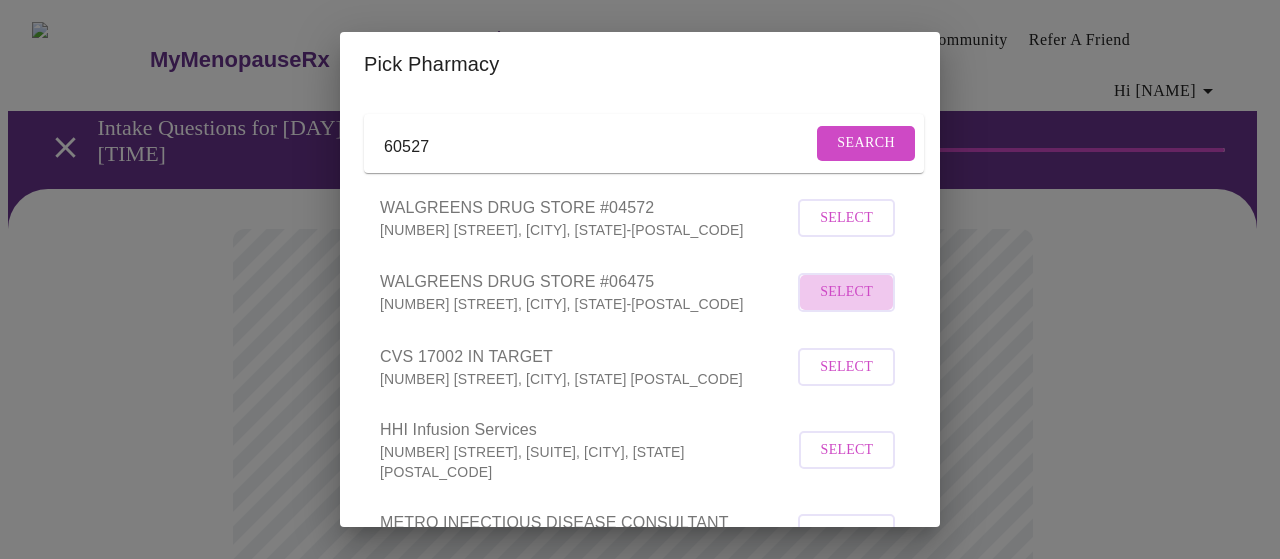click on "Select" at bounding box center [846, 292] 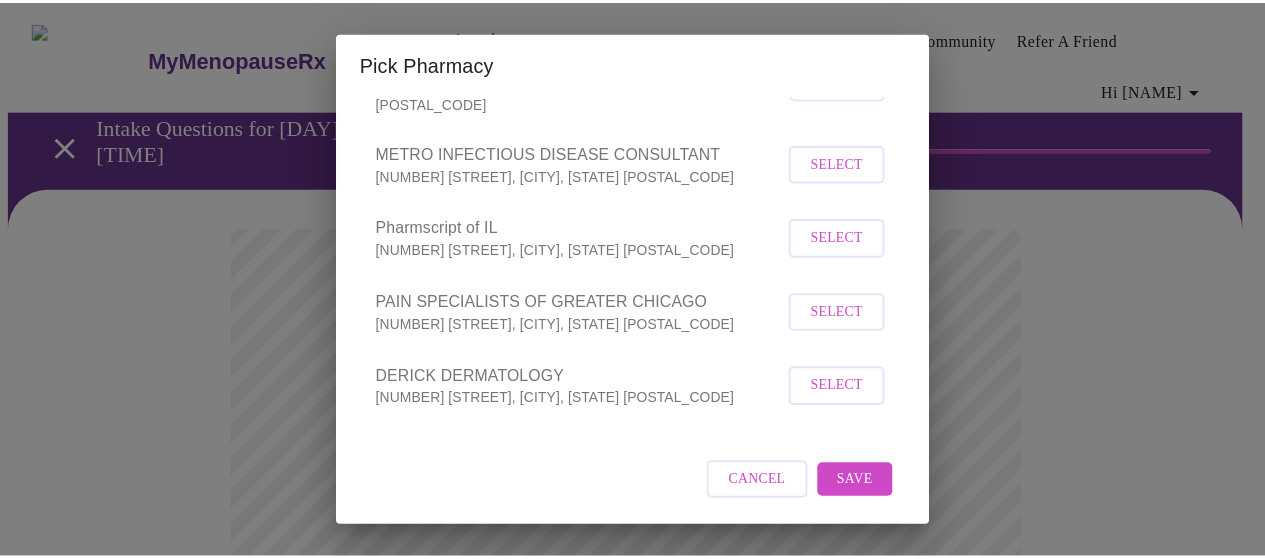 scroll, scrollTop: 477, scrollLeft: 0, axis: vertical 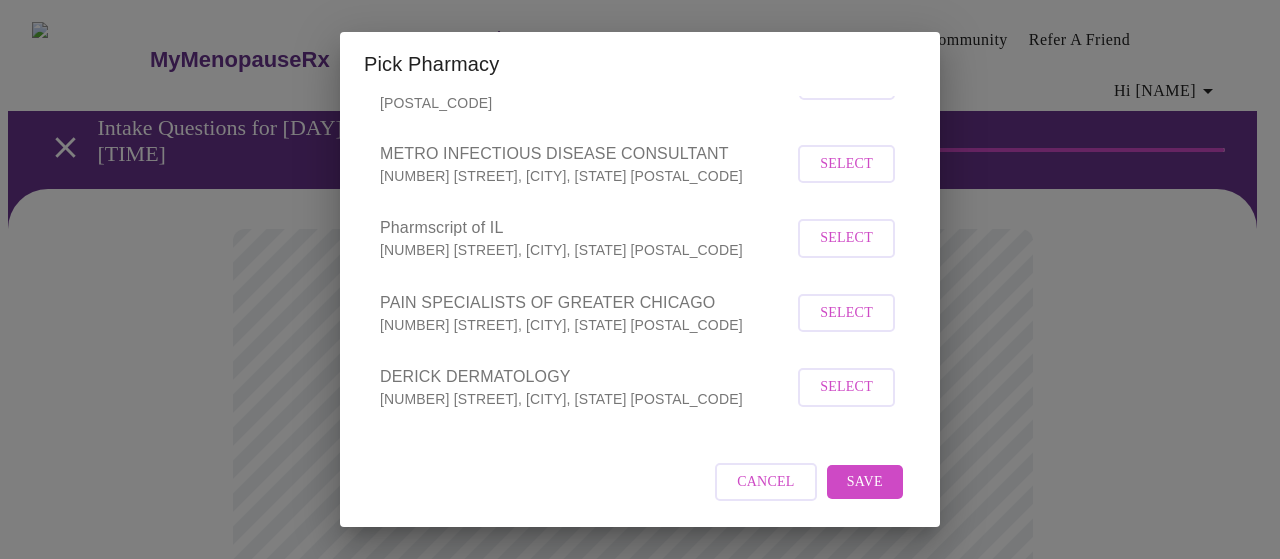 click on "Save" at bounding box center (865, 482) 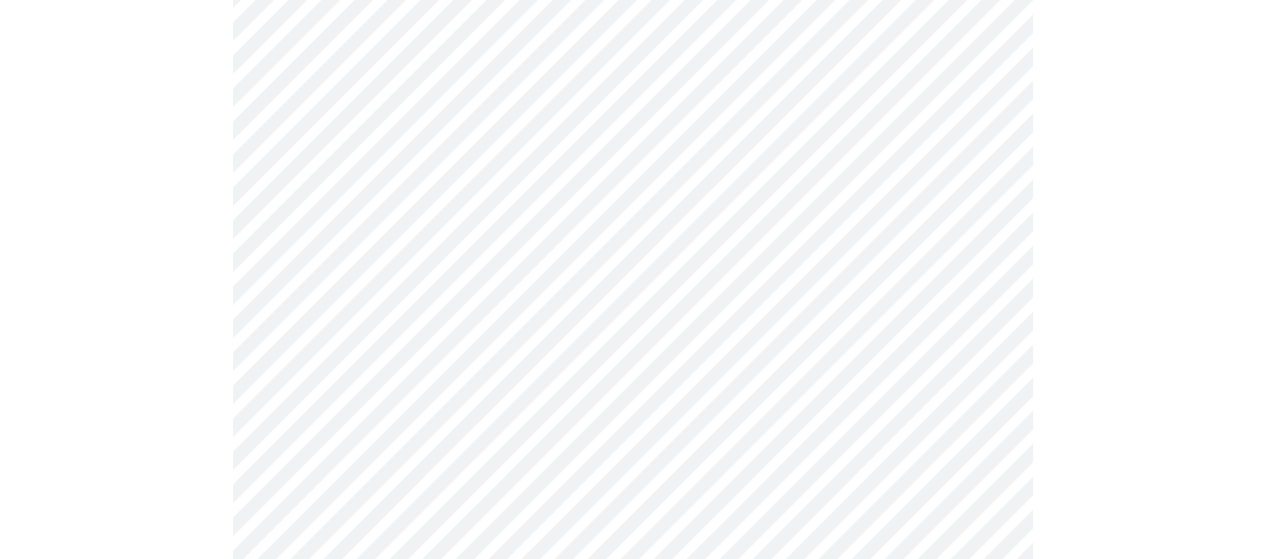 scroll, scrollTop: 1278, scrollLeft: 0, axis: vertical 